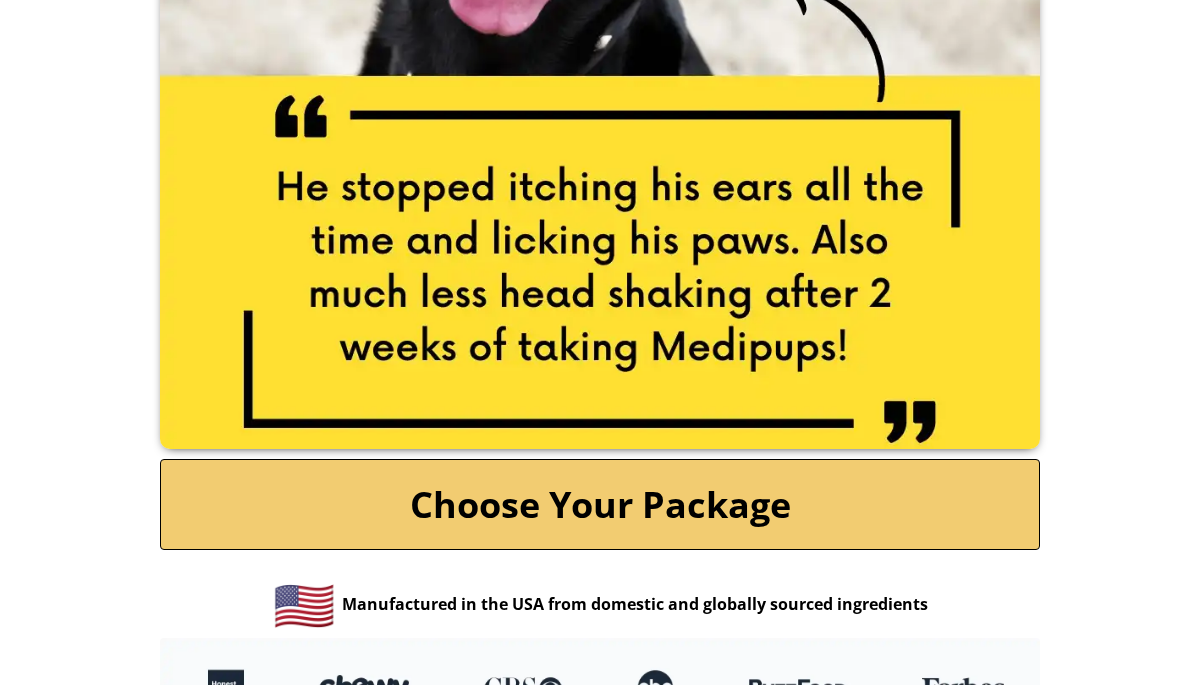 scroll, scrollTop: 4092, scrollLeft: 0, axis: vertical 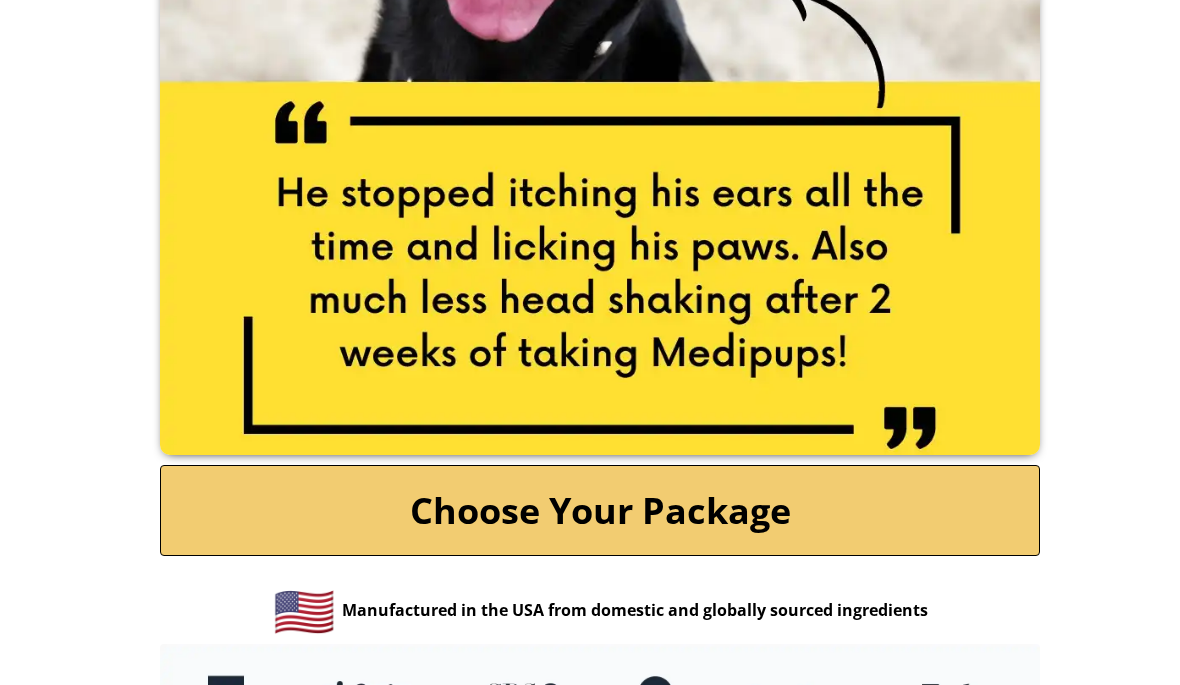 click on "Choose Your Package" at bounding box center (600, 510) 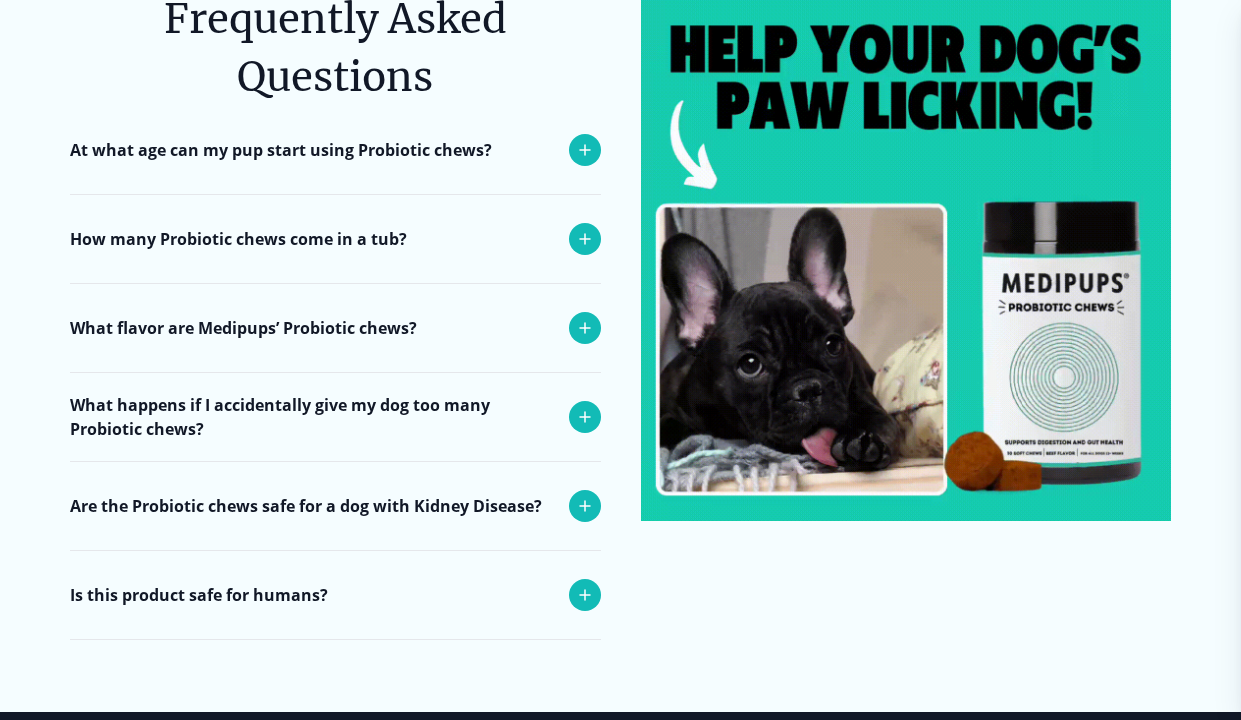 scroll, scrollTop: 8024, scrollLeft: 0, axis: vertical 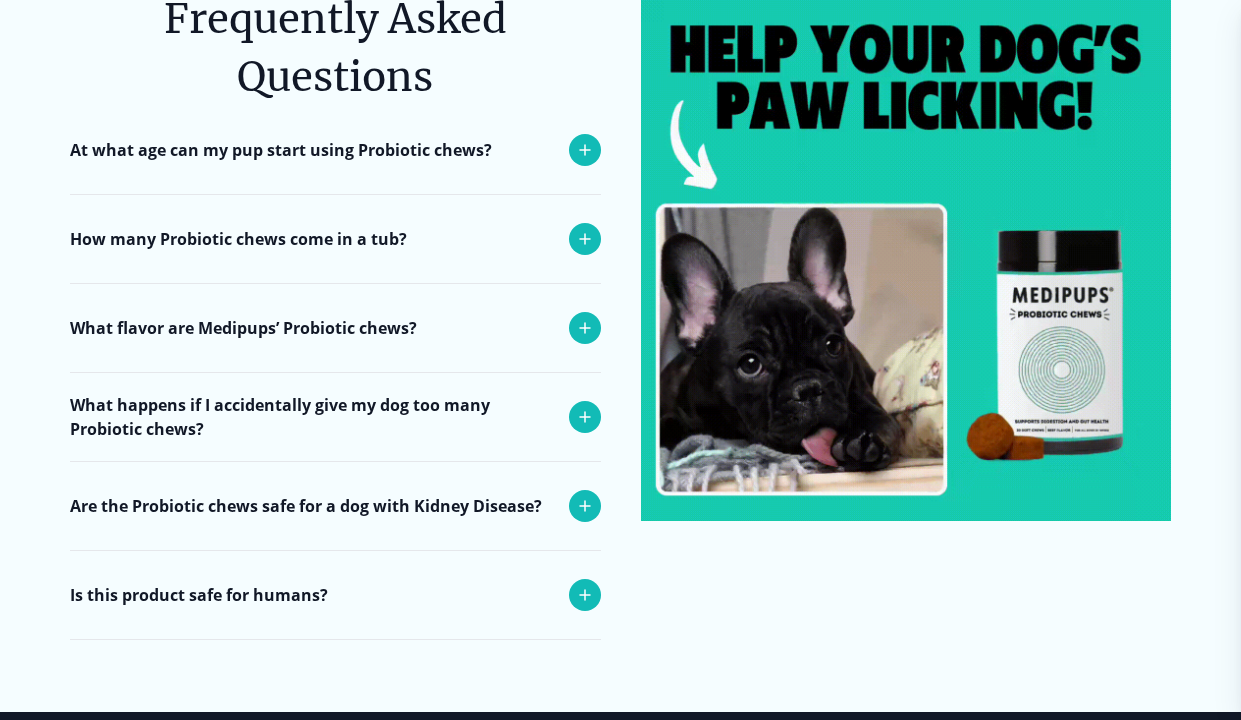 click on "How many Probiotic chews come in a tub?" at bounding box center [238, 239] 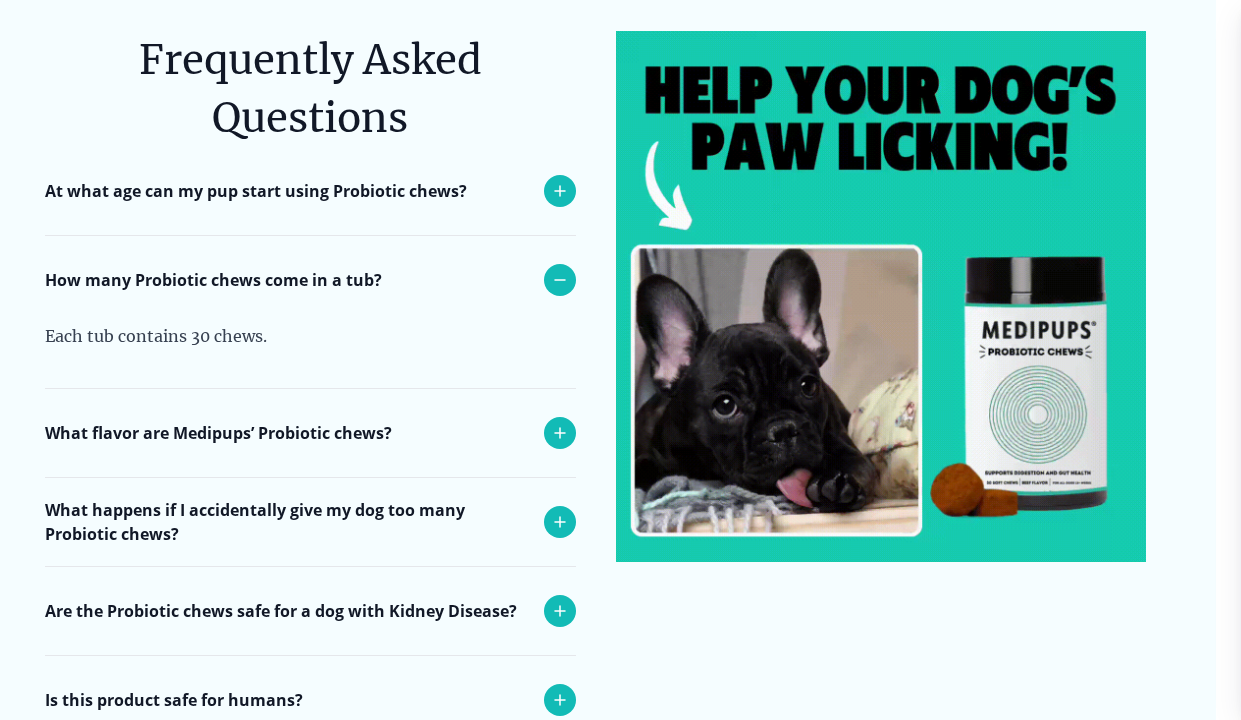 scroll, scrollTop: 7979, scrollLeft: 25, axis: both 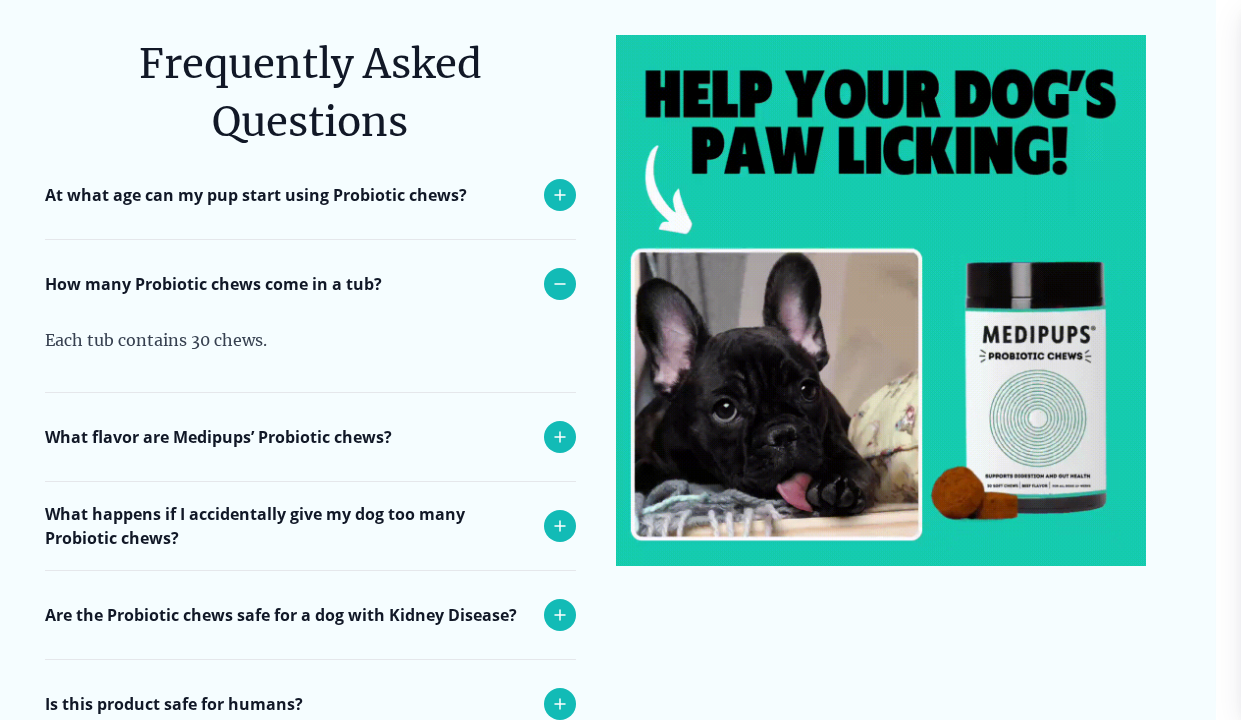click at bounding box center [881, 300] 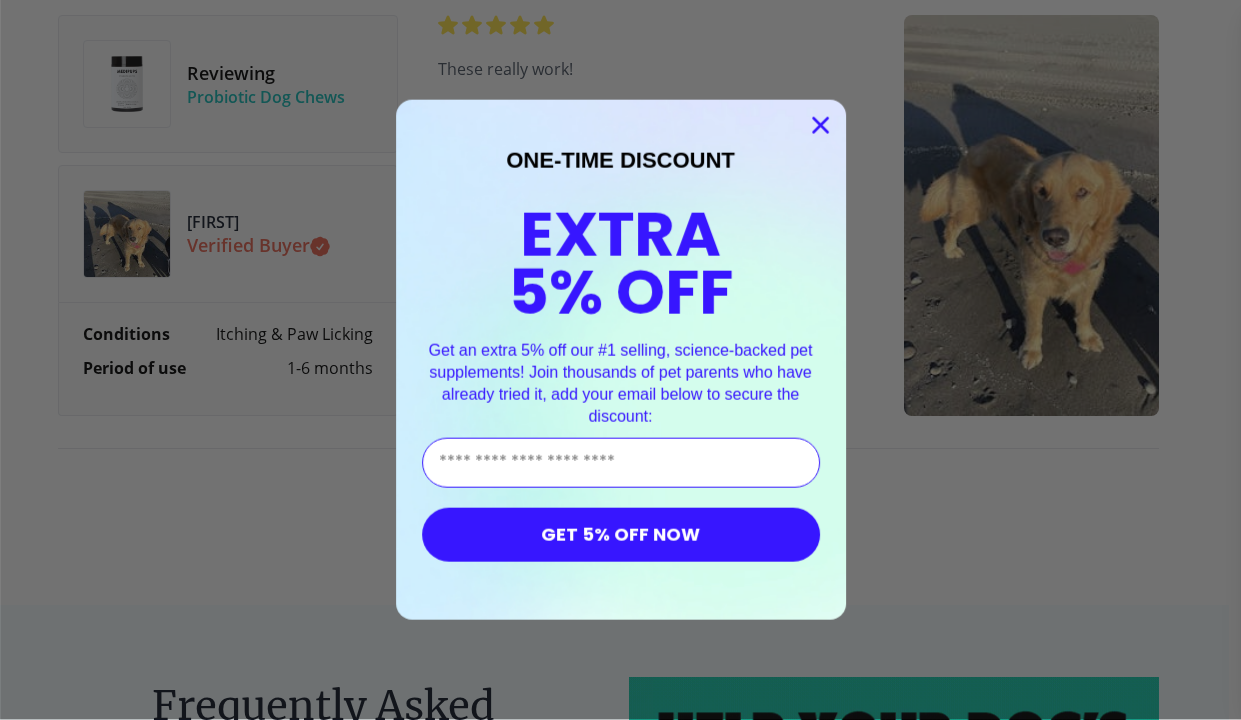 scroll, scrollTop: 7337, scrollLeft: 12, axis: both 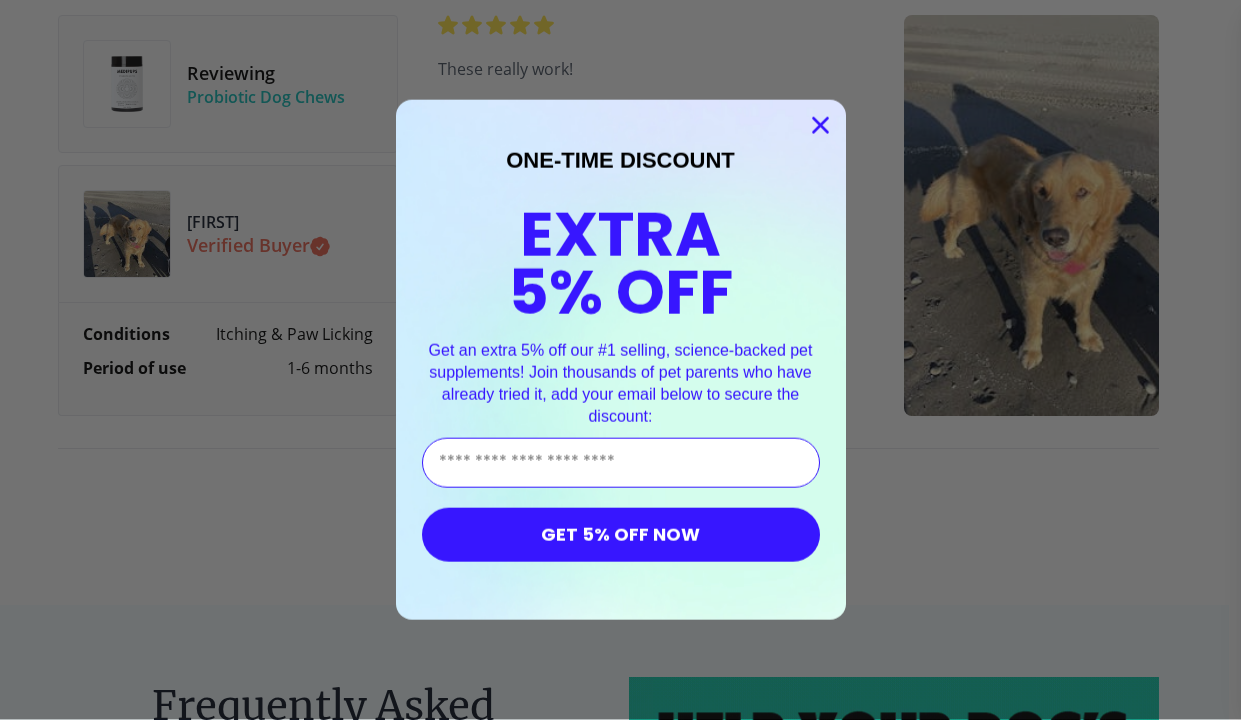click on "Enter Your Email Address" at bounding box center [621, 463] 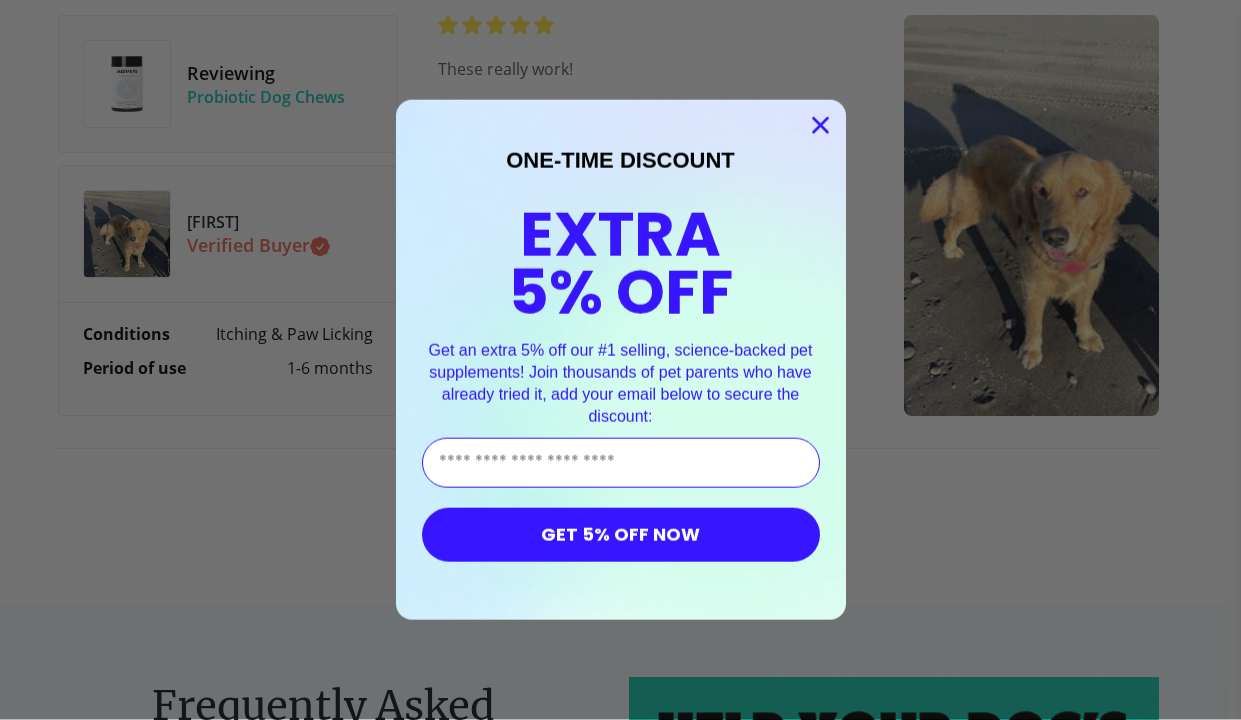 scroll, scrollTop: 7337, scrollLeft: 12, axis: both 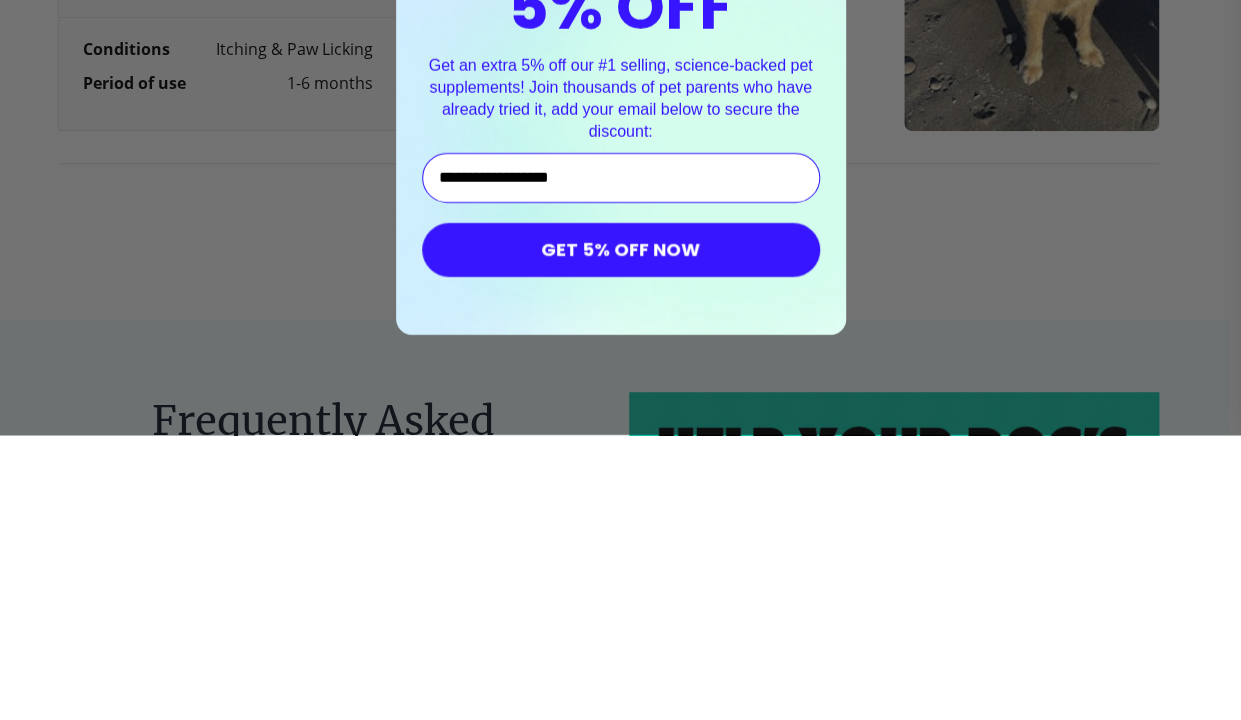 type on "**********" 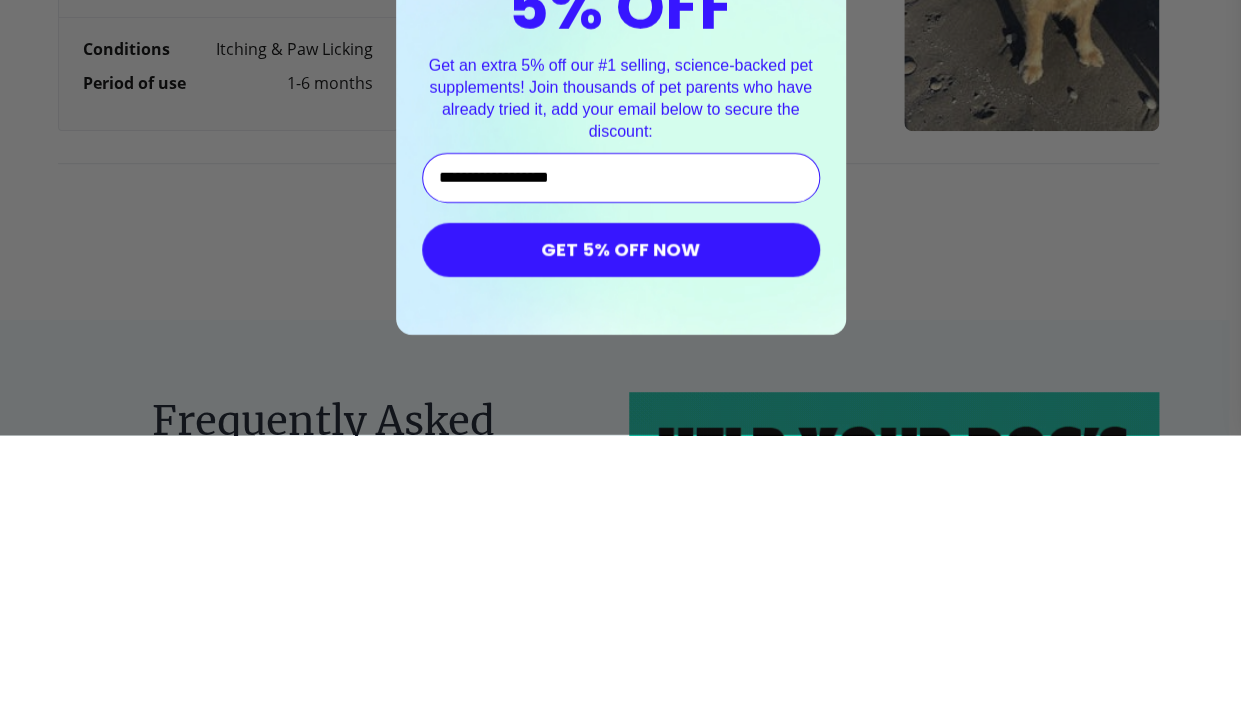 click on "GET 5% OFF NOW" at bounding box center [621, 535] 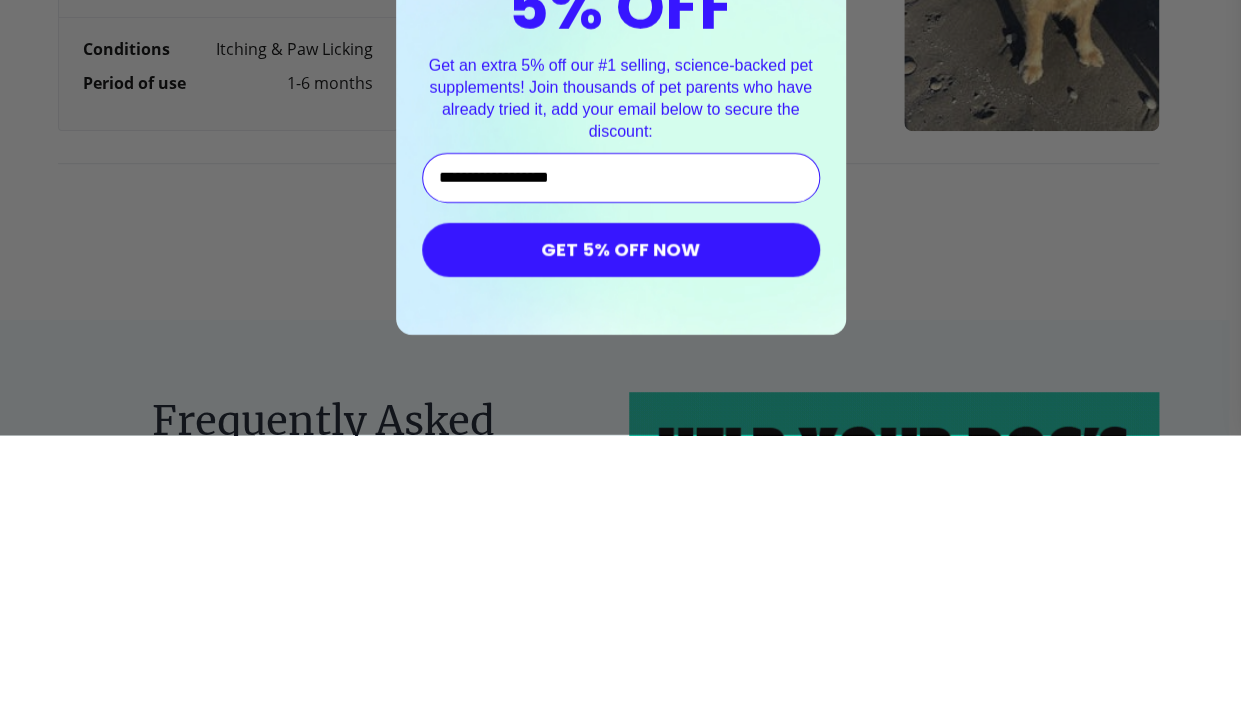 scroll, scrollTop: 7622, scrollLeft: 12, axis: both 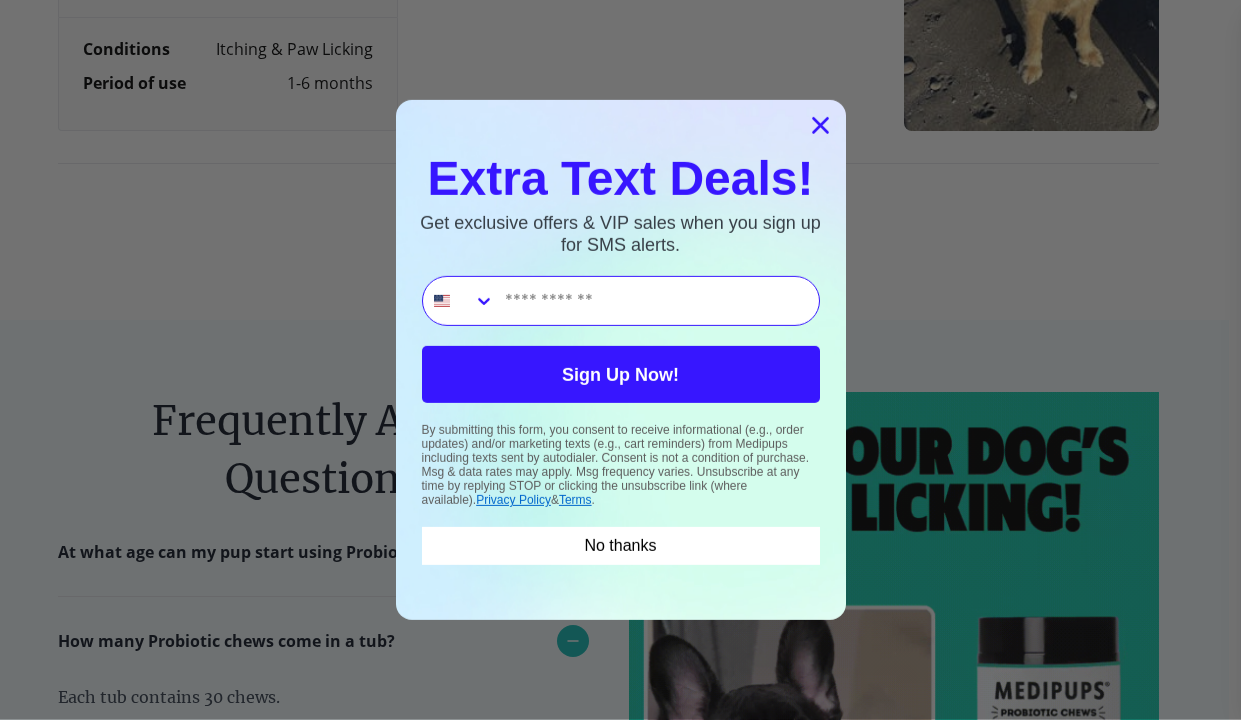 click on "Sign Up Now!" at bounding box center [621, 374] 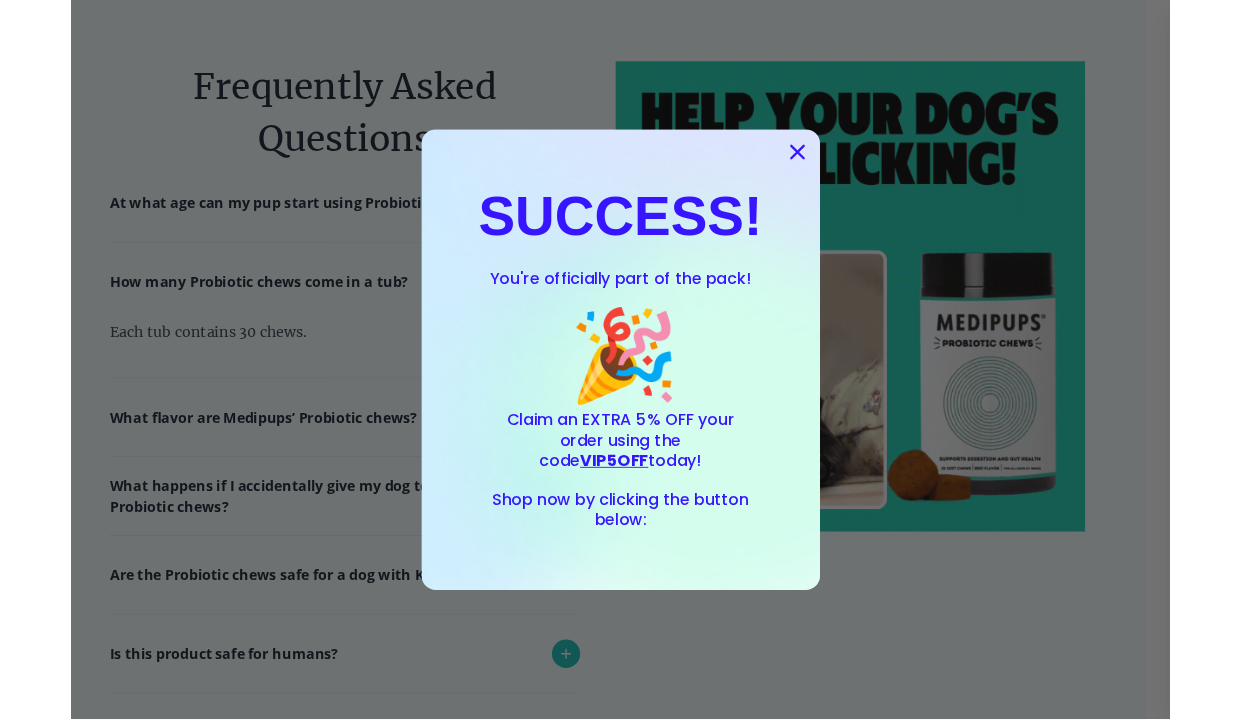scroll, scrollTop: 7932, scrollLeft: 27, axis: both 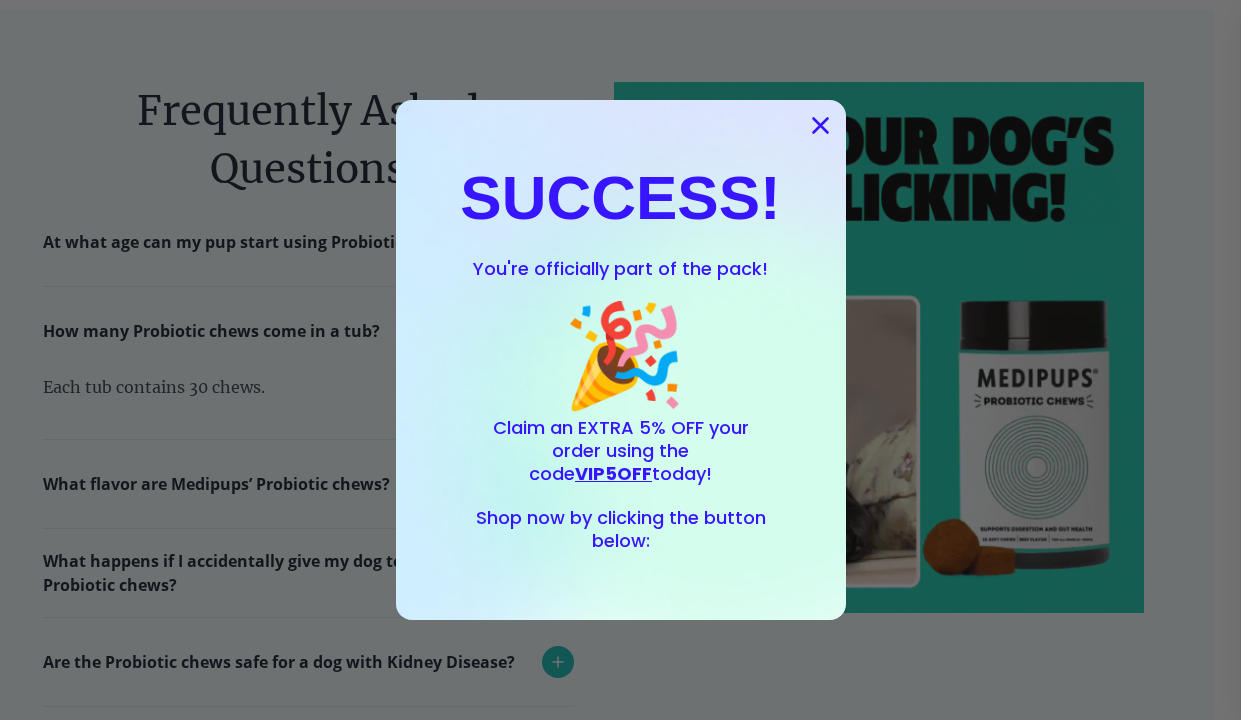 click on "🎉" at bounding box center [624, 354] 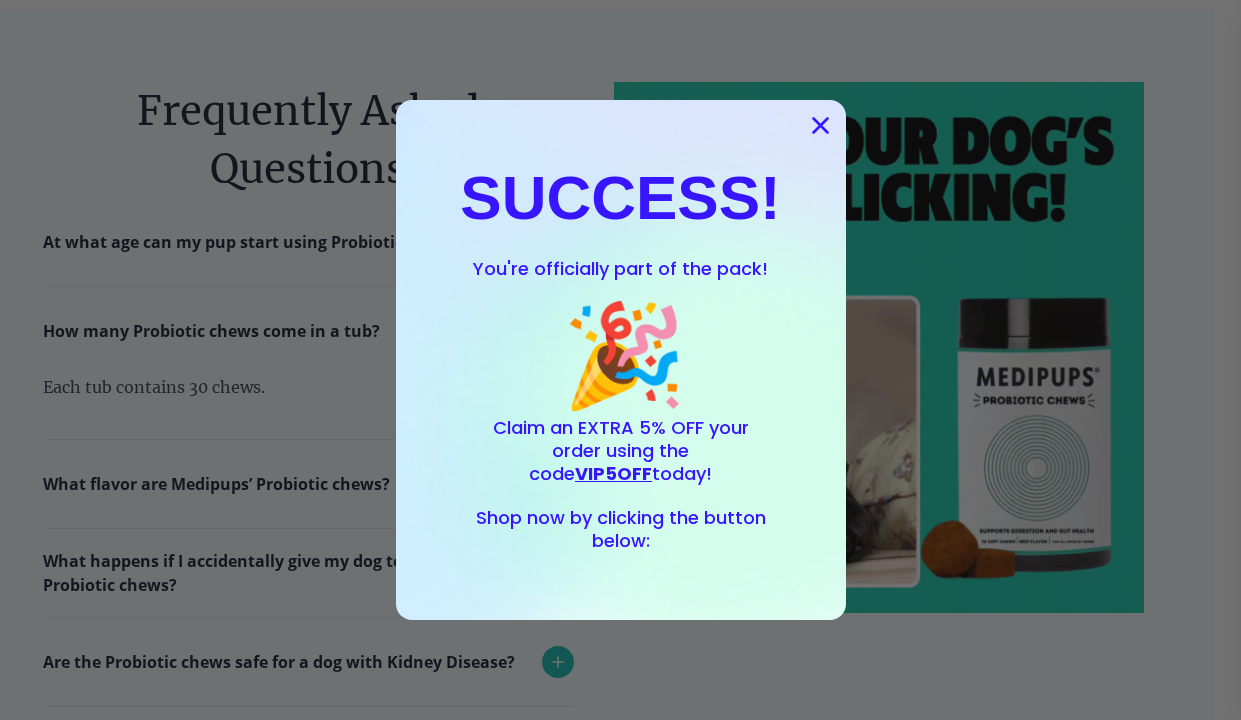 click 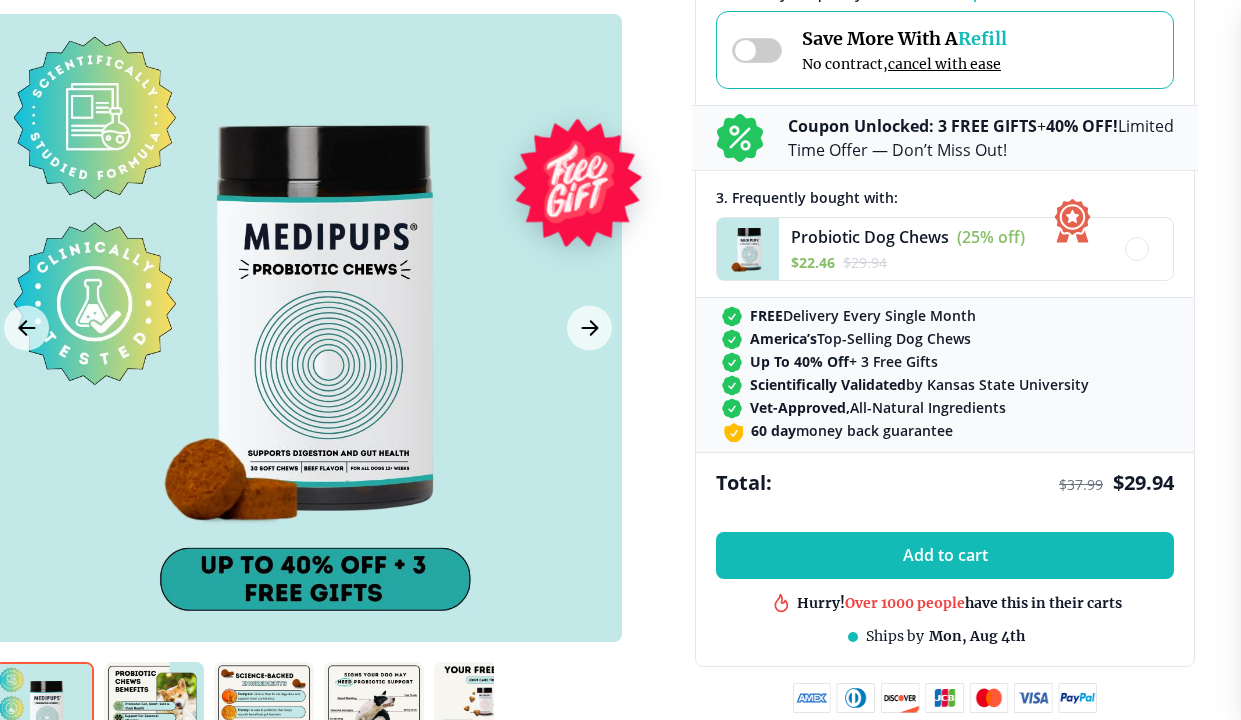 scroll, scrollTop: 705, scrollLeft: 27, axis: both 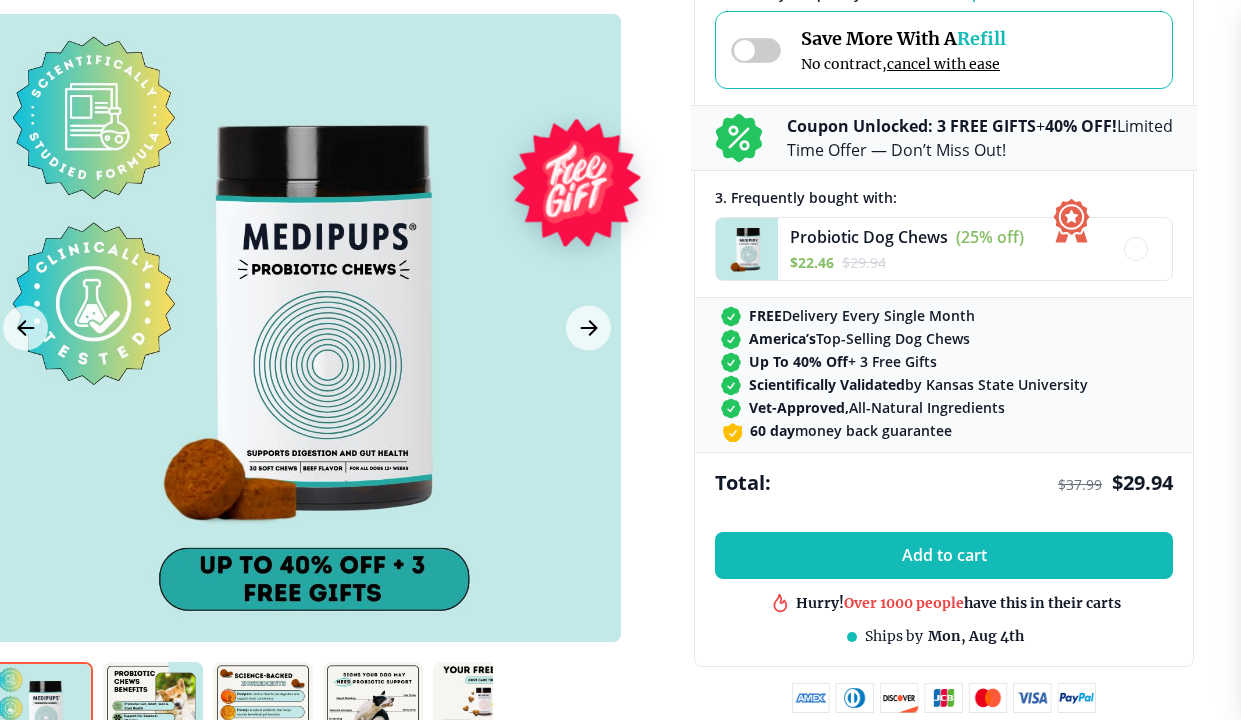 click on "Add to cart" at bounding box center [944, 555] 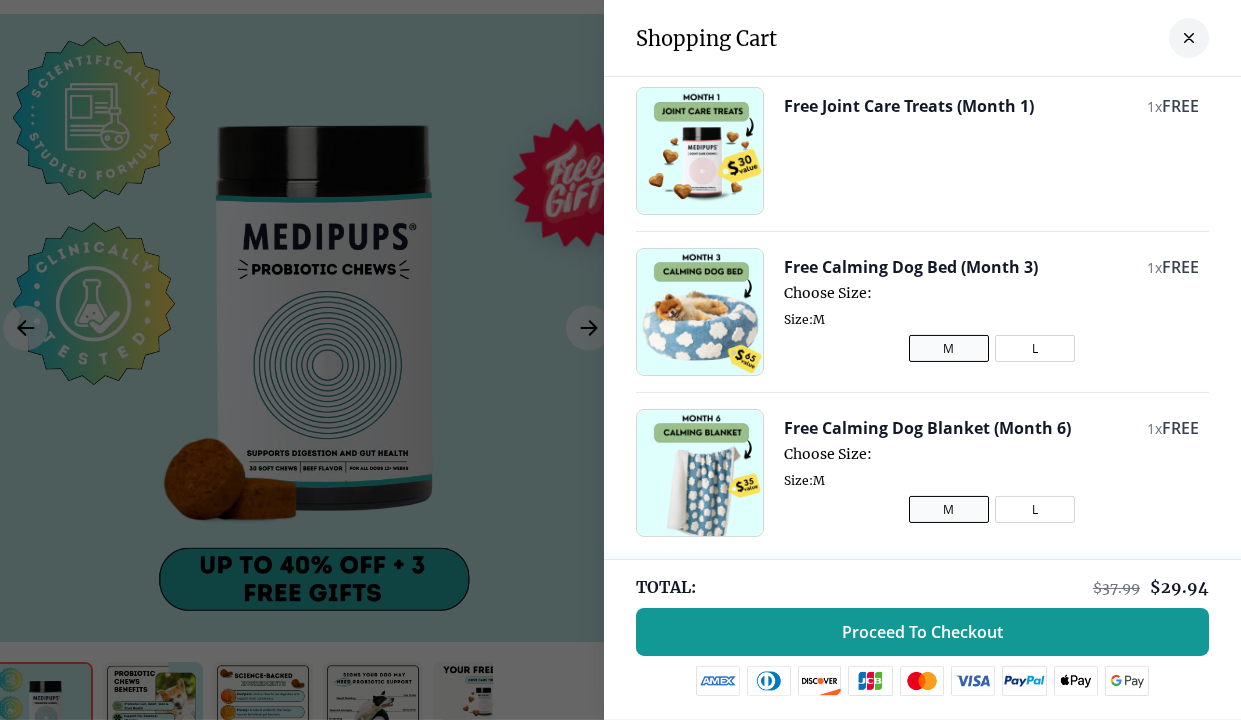 scroll, scrollTop: 174, scrollLeft: 0, axis: vertical 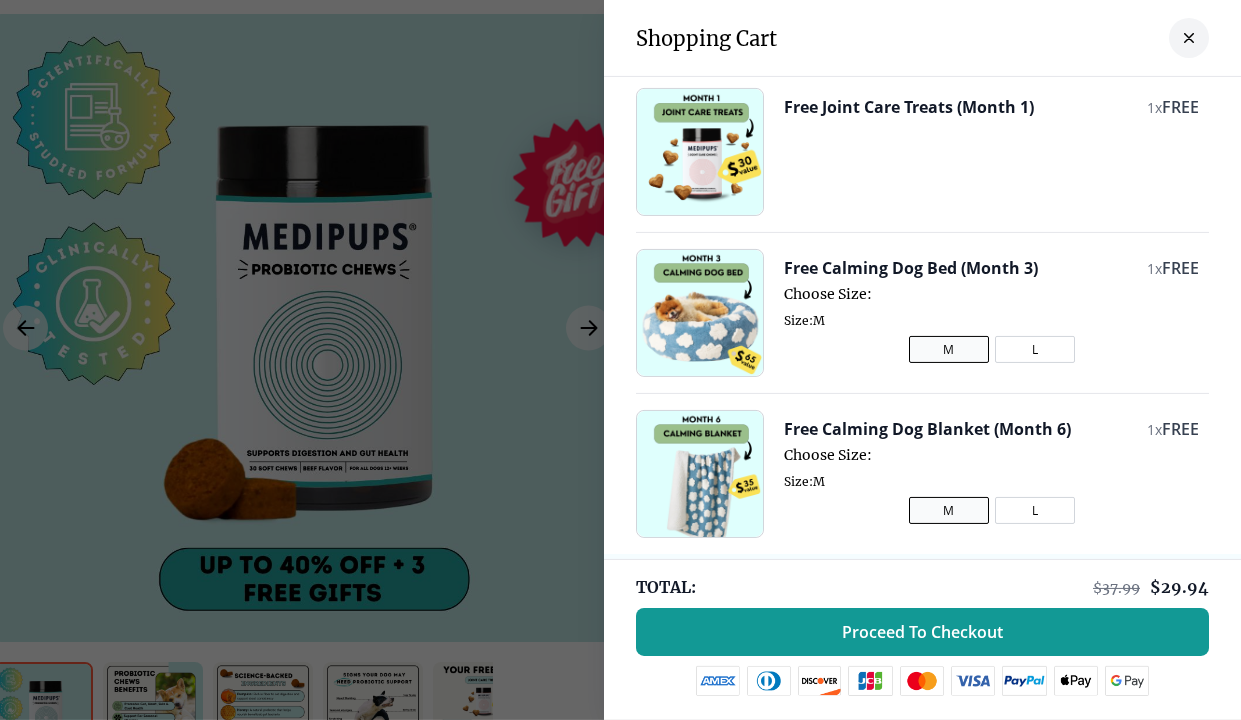 click on "L" at bounding box center [1035, 349] 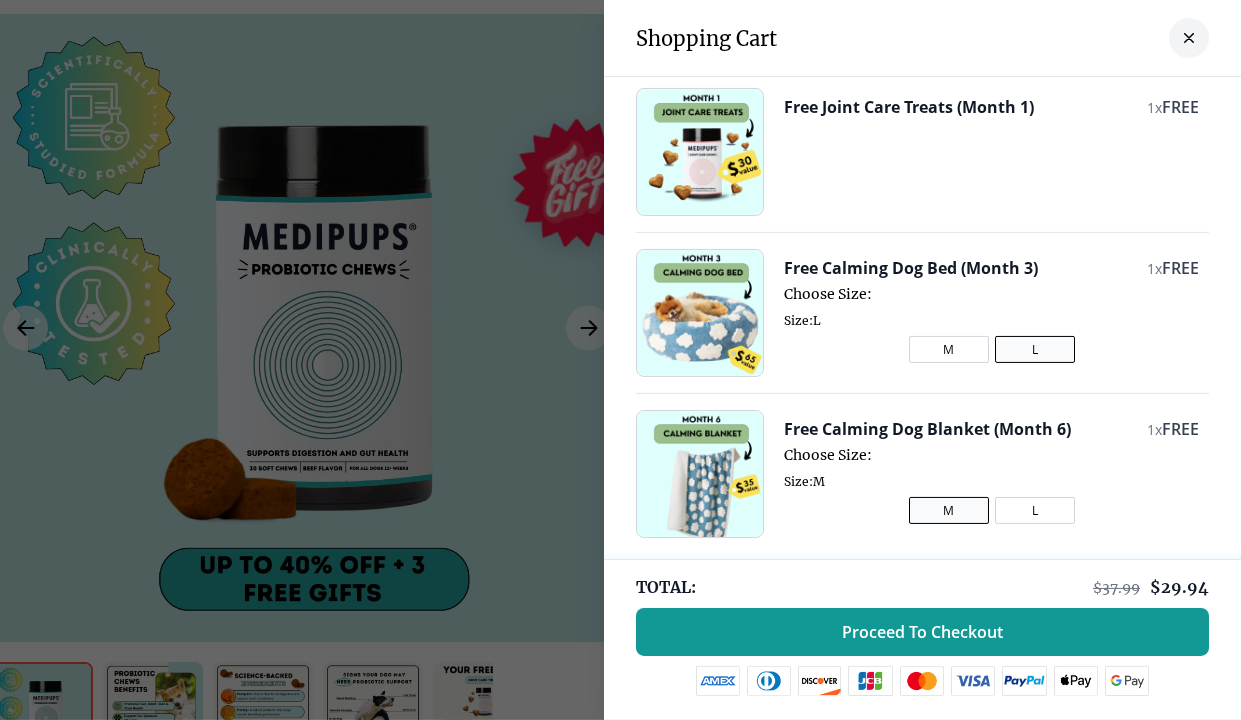click on "M" at bounding box center (949, 510) 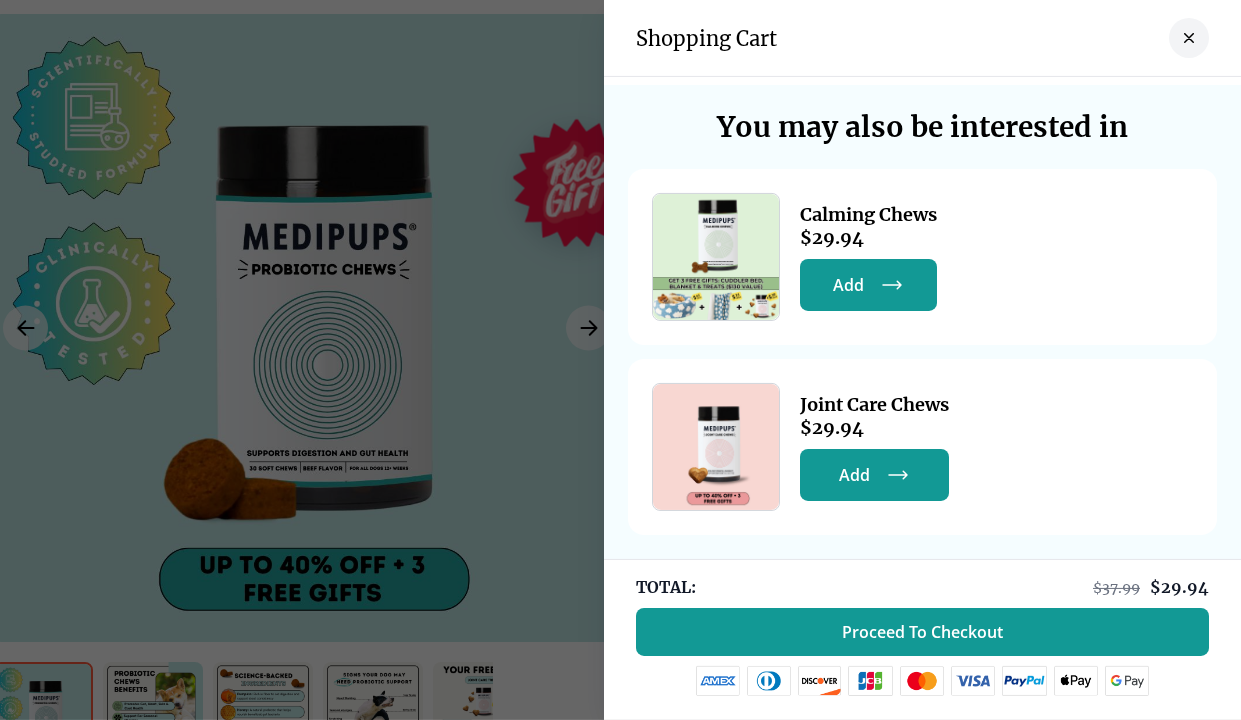 scroll, scrollTop: 643, scrollLeft: 0, axis: vertical 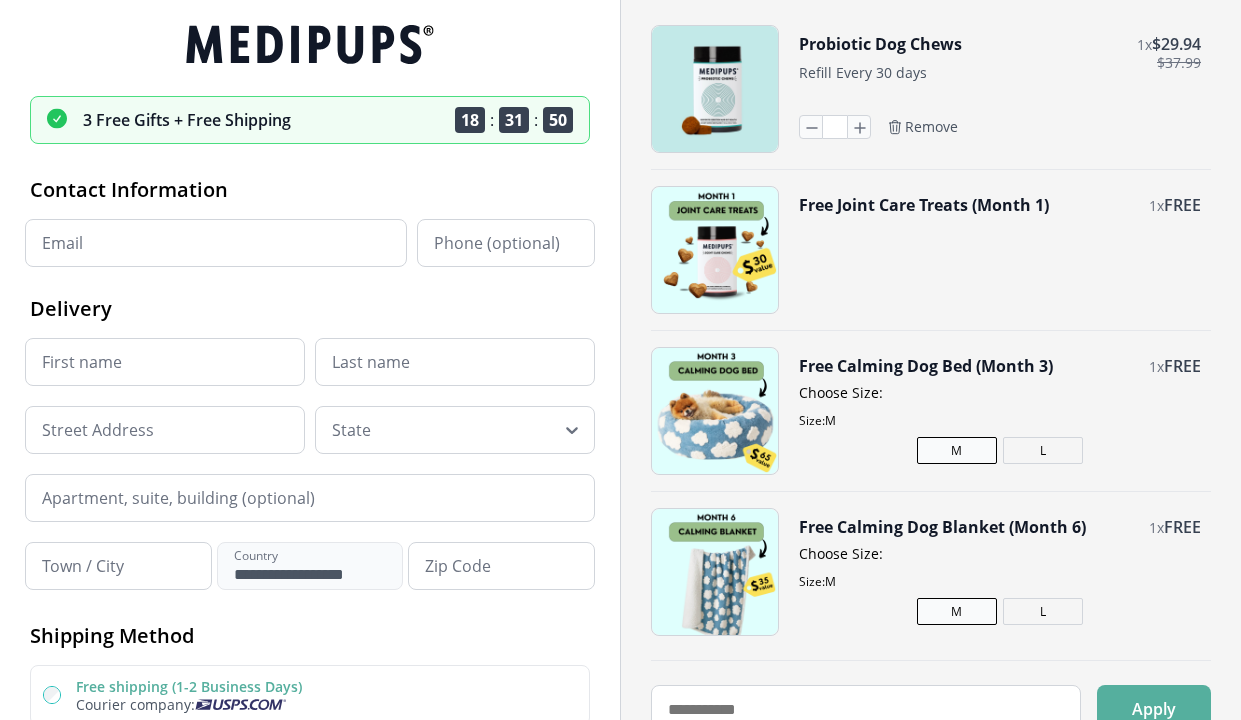 click on "Email" at bounding box center [216, 243] 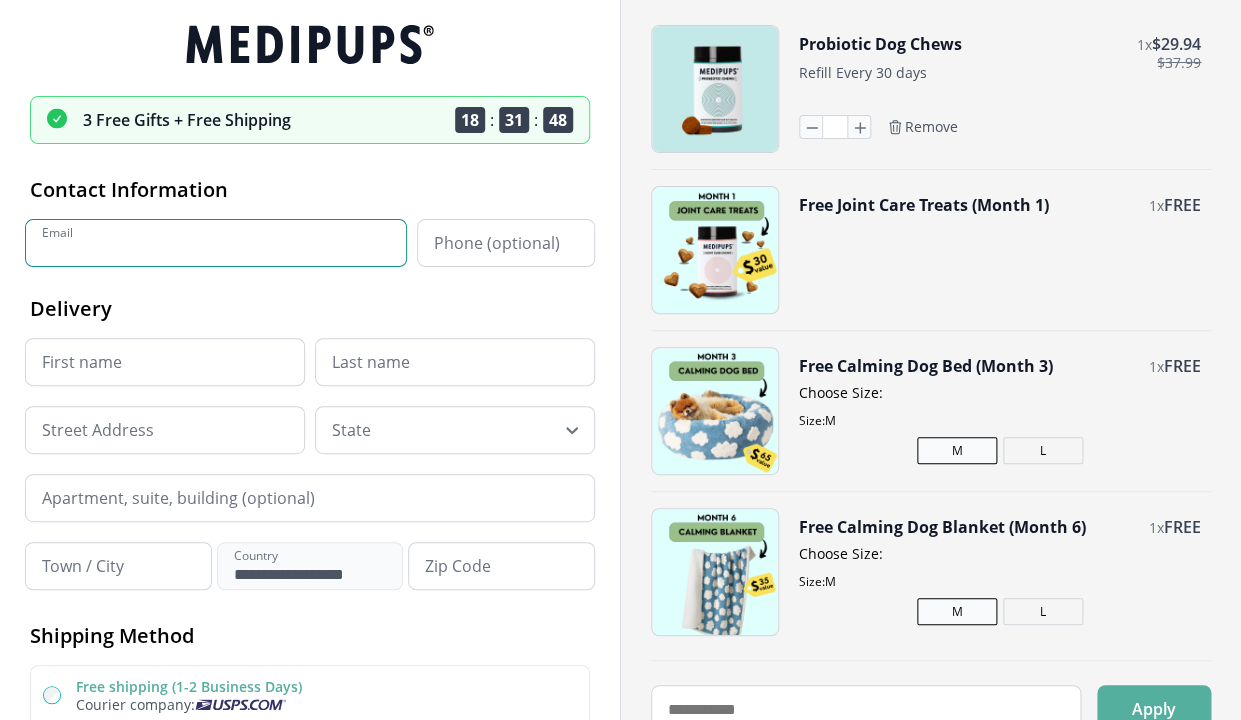 type on "**********" 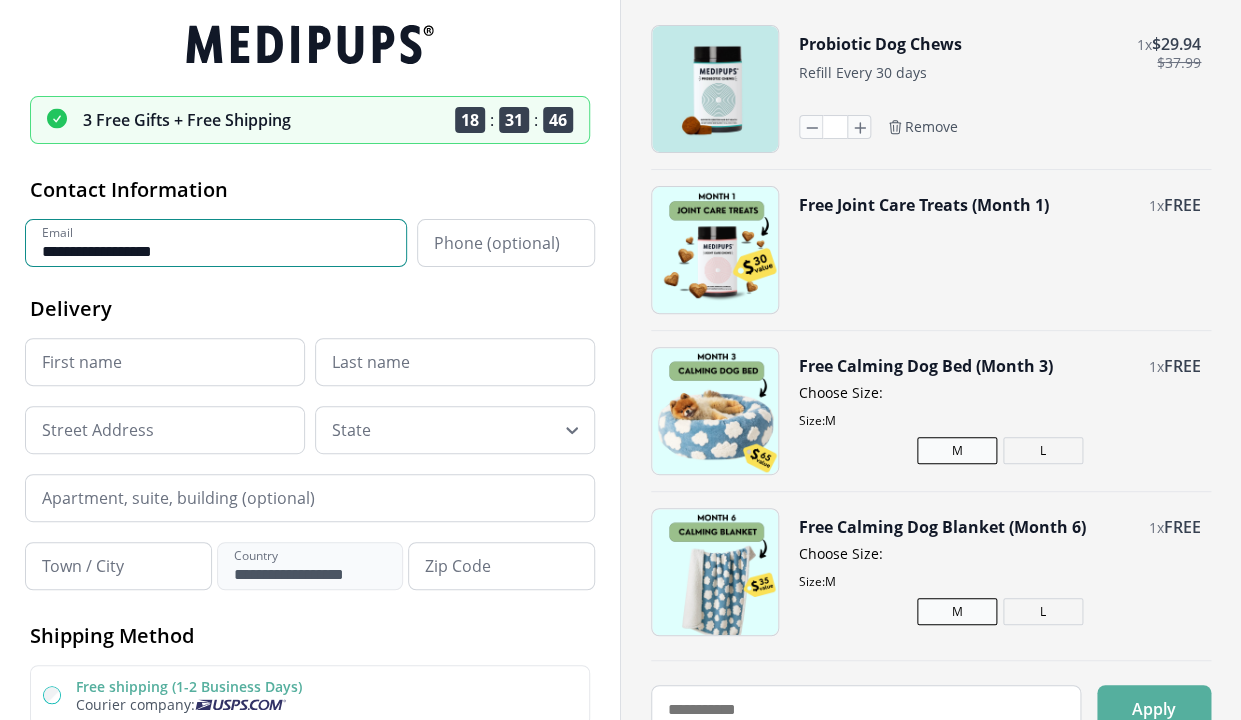 click on "Phone (optional)" at bounding box center [506, 243] 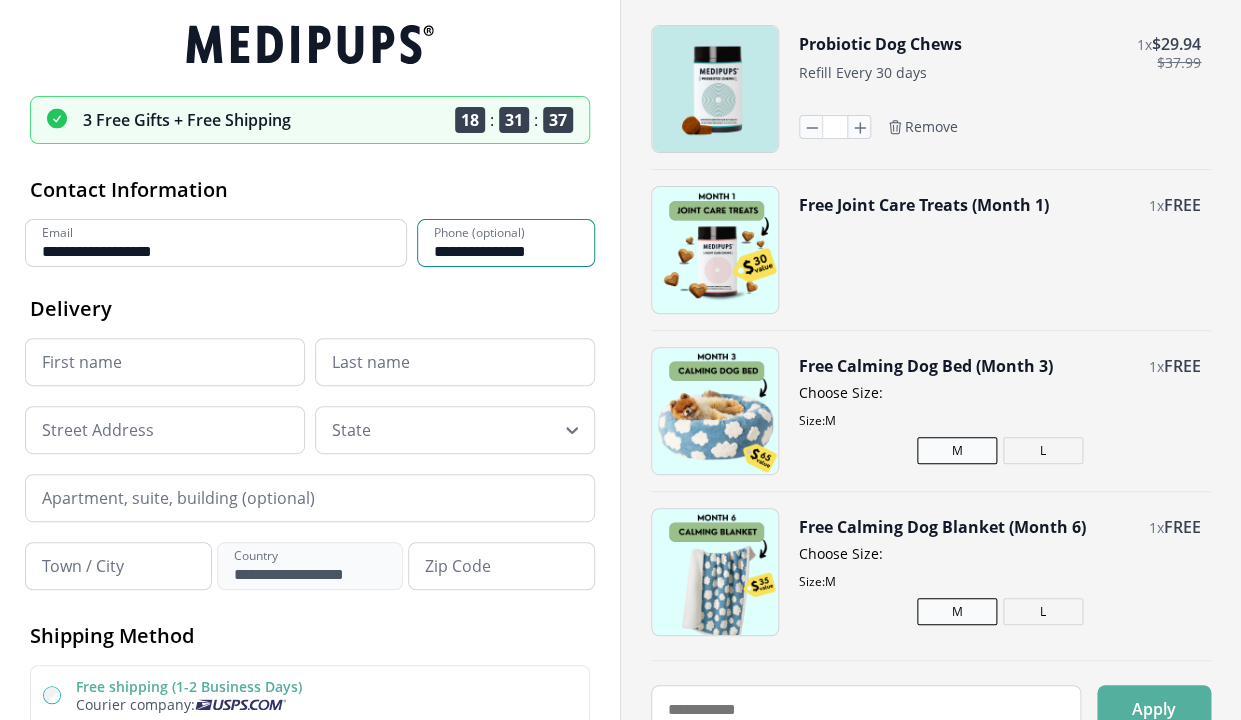 click on "$ 37.99" at bounding box center (1179, 63) 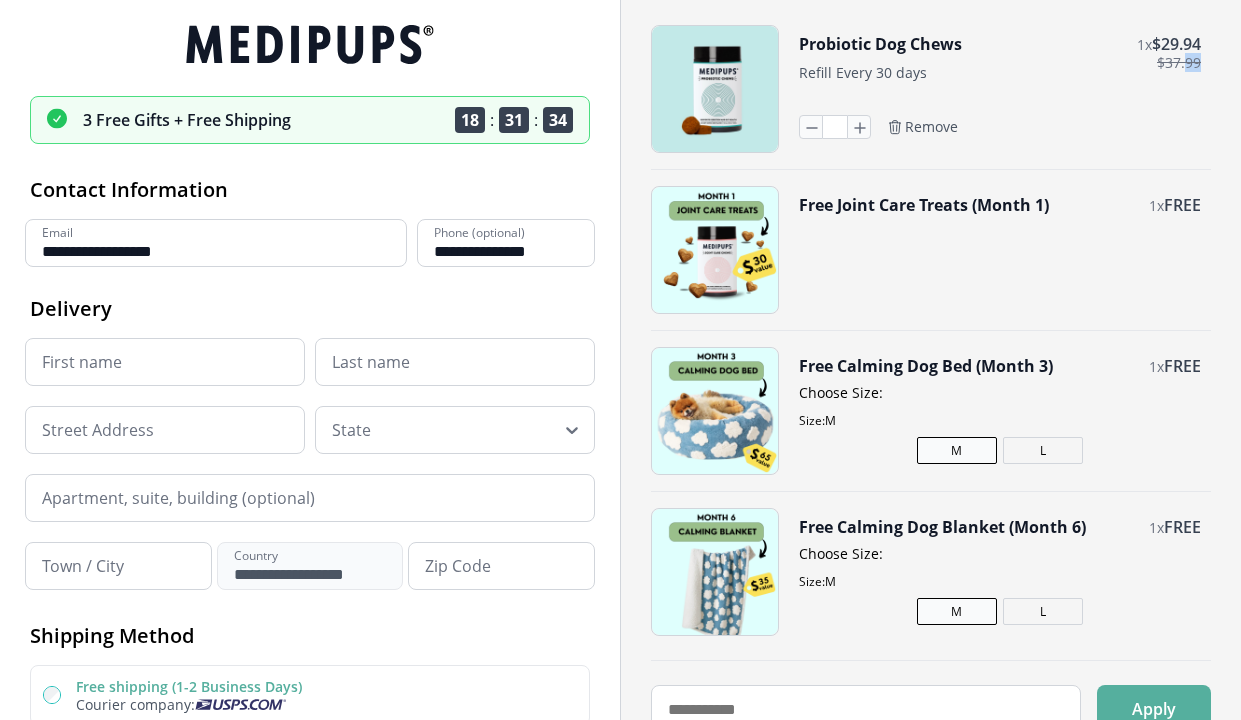 click on "[EMAIL]" at bounding box center [506, 243] 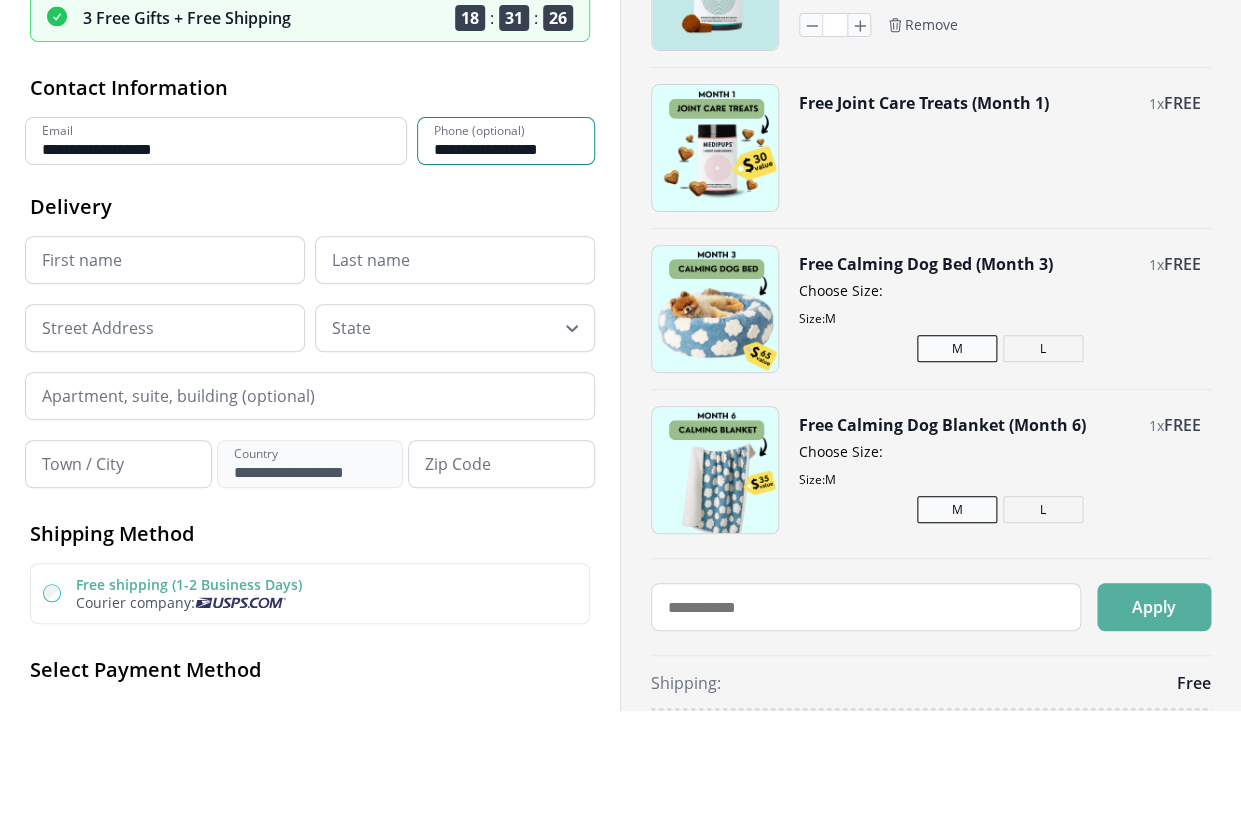 type on "**********" 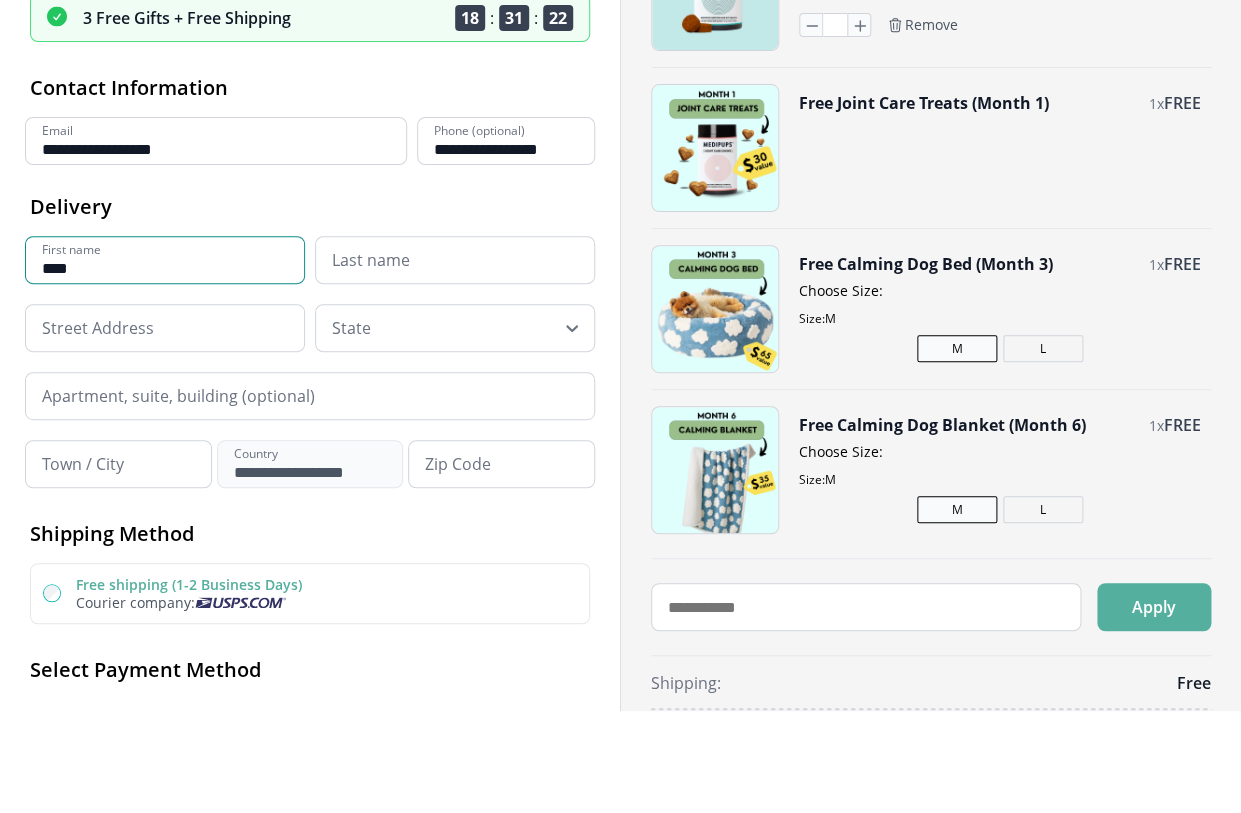 type on "****" 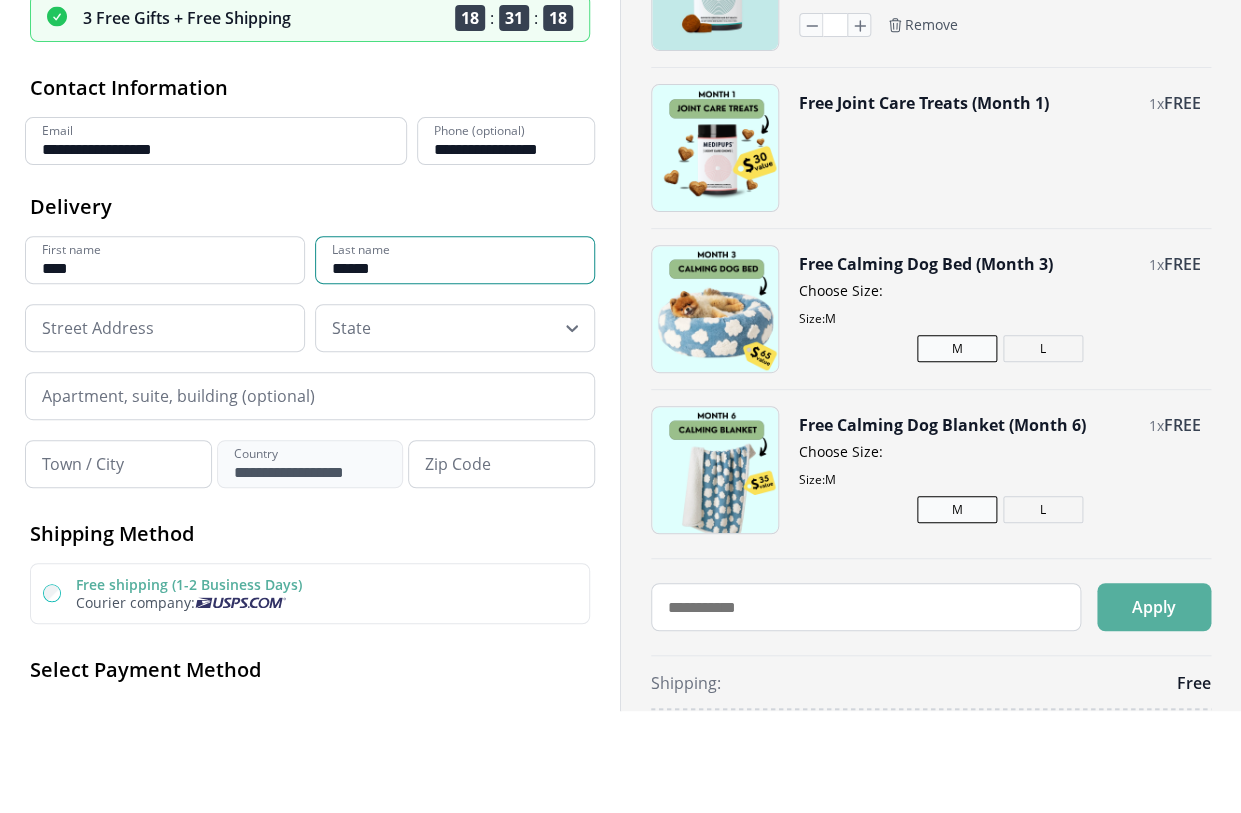 type on "******" 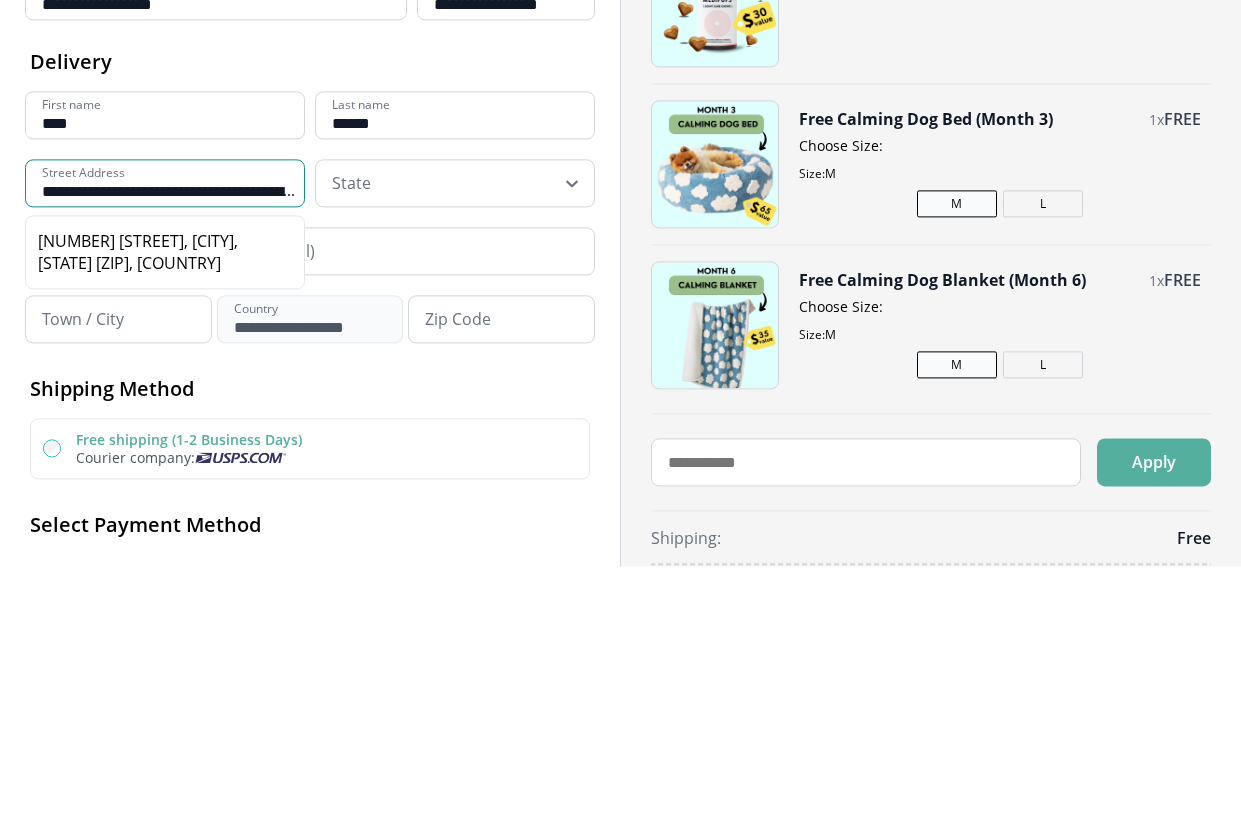 click on "[NUMBER] [STREET], [CITY], [STATE] [ZIP], [COUNTRY]" at bounding box center [165, 499] 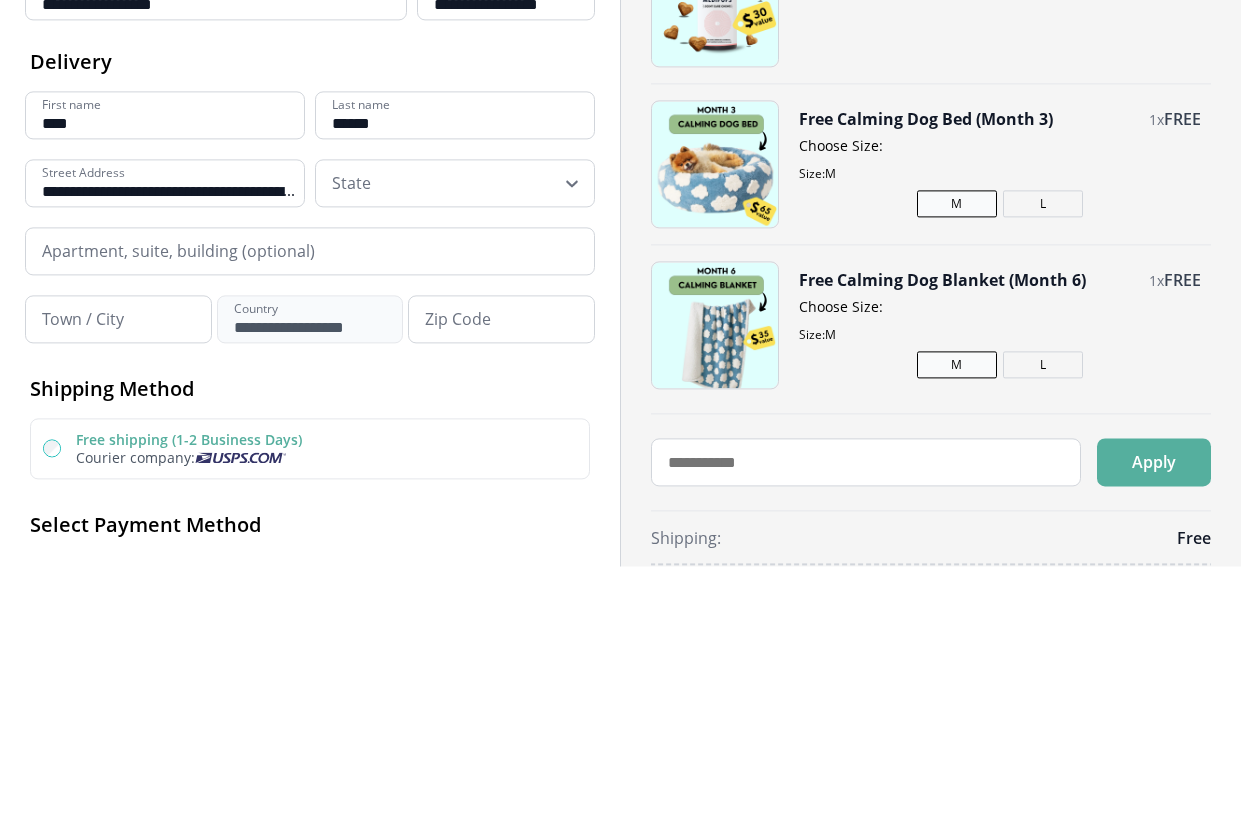 type on "**********" 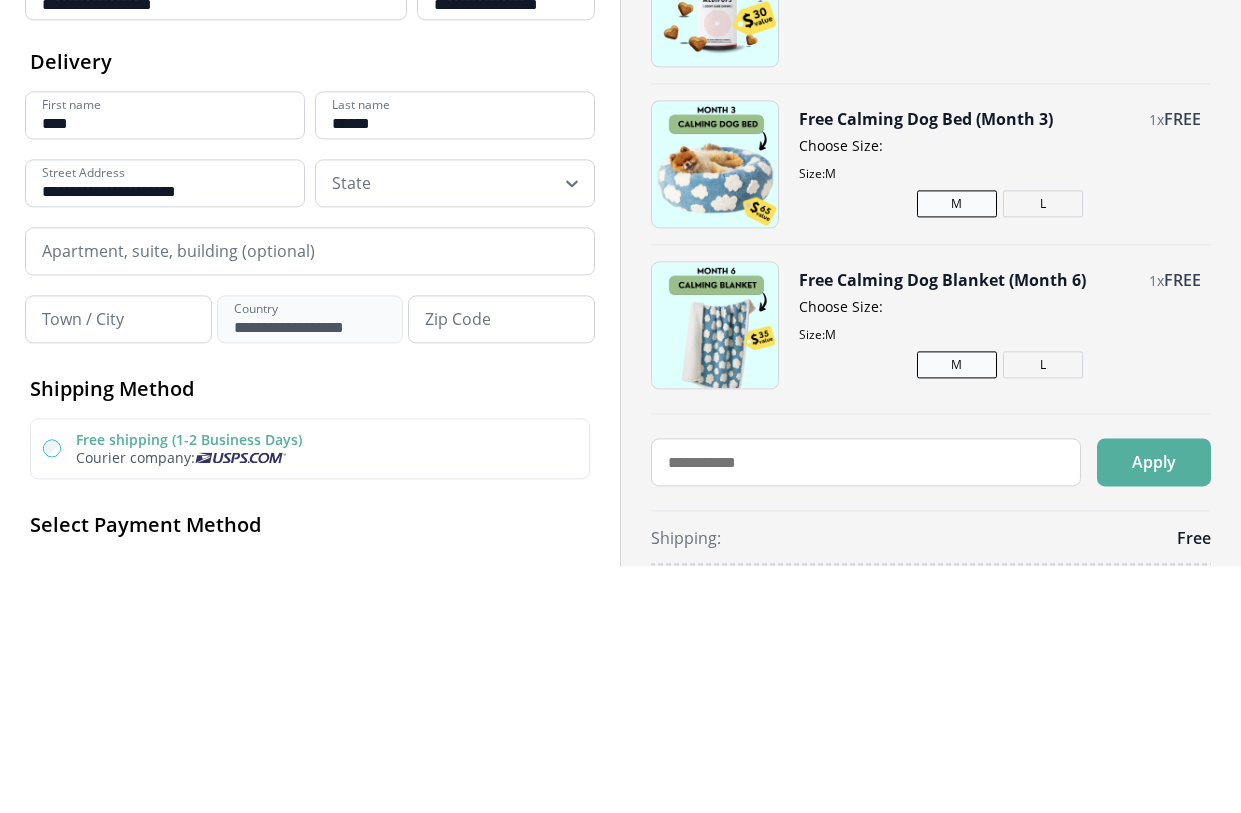 scroll, scrollTop: 247, scrollLeft: 0, axis: vertical 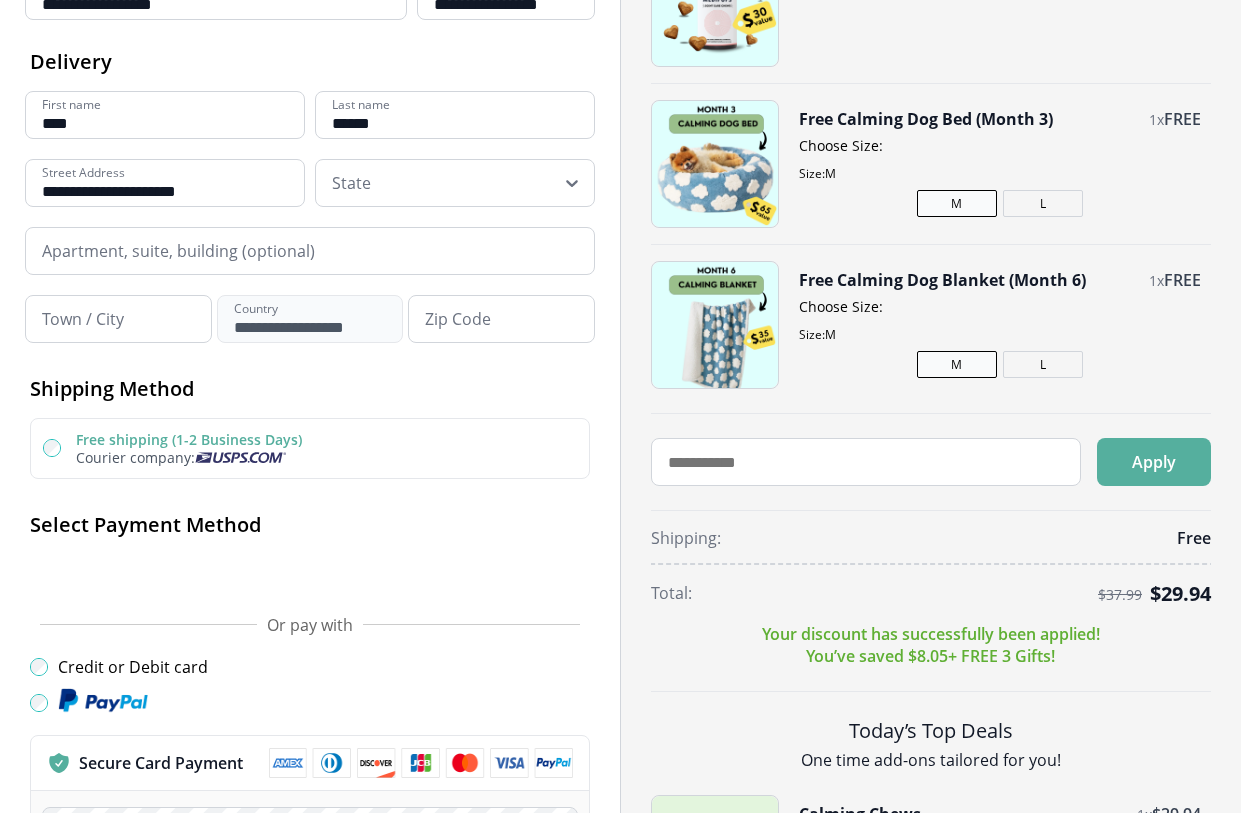 type on "******" 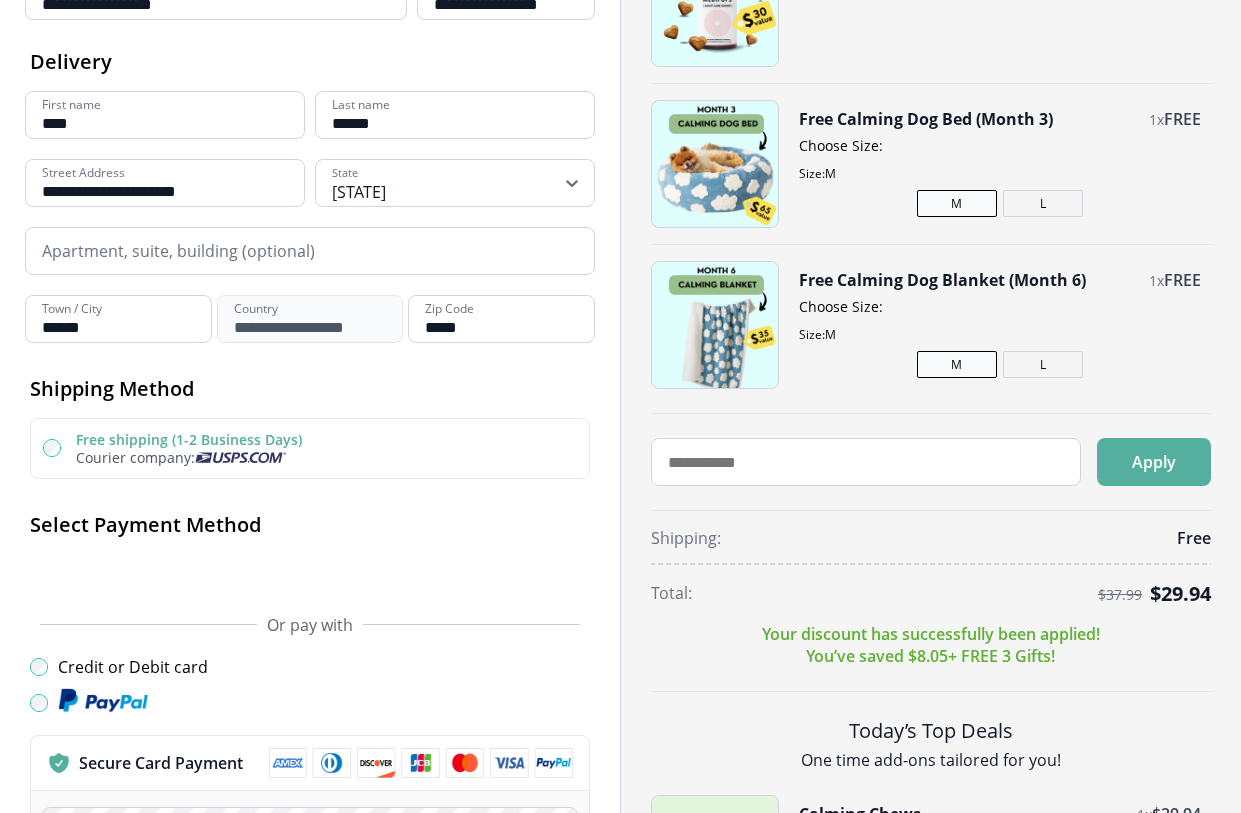 click on "Apartment, suite, building (optional)" at bounding box center [310, 251] 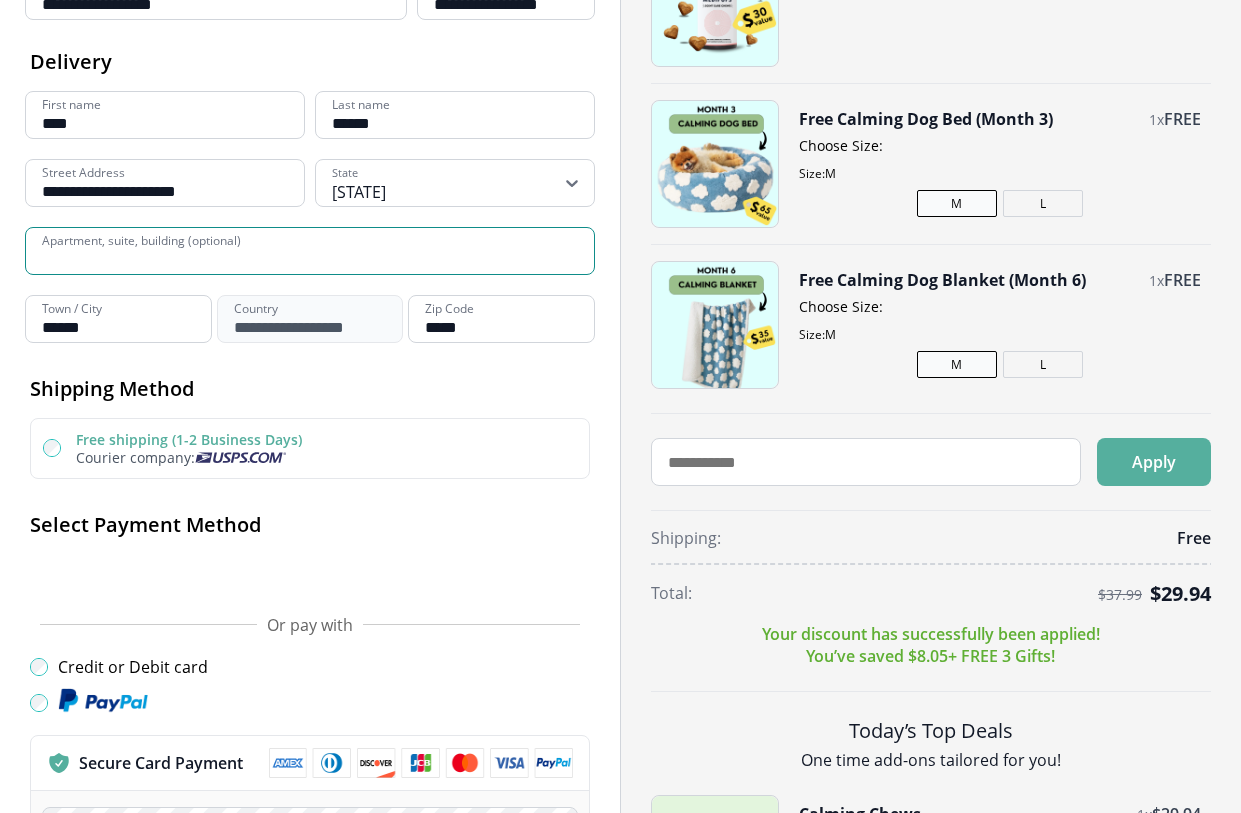 scroll, scrollTop: 246, scrollLeft: 0, axis: vertical 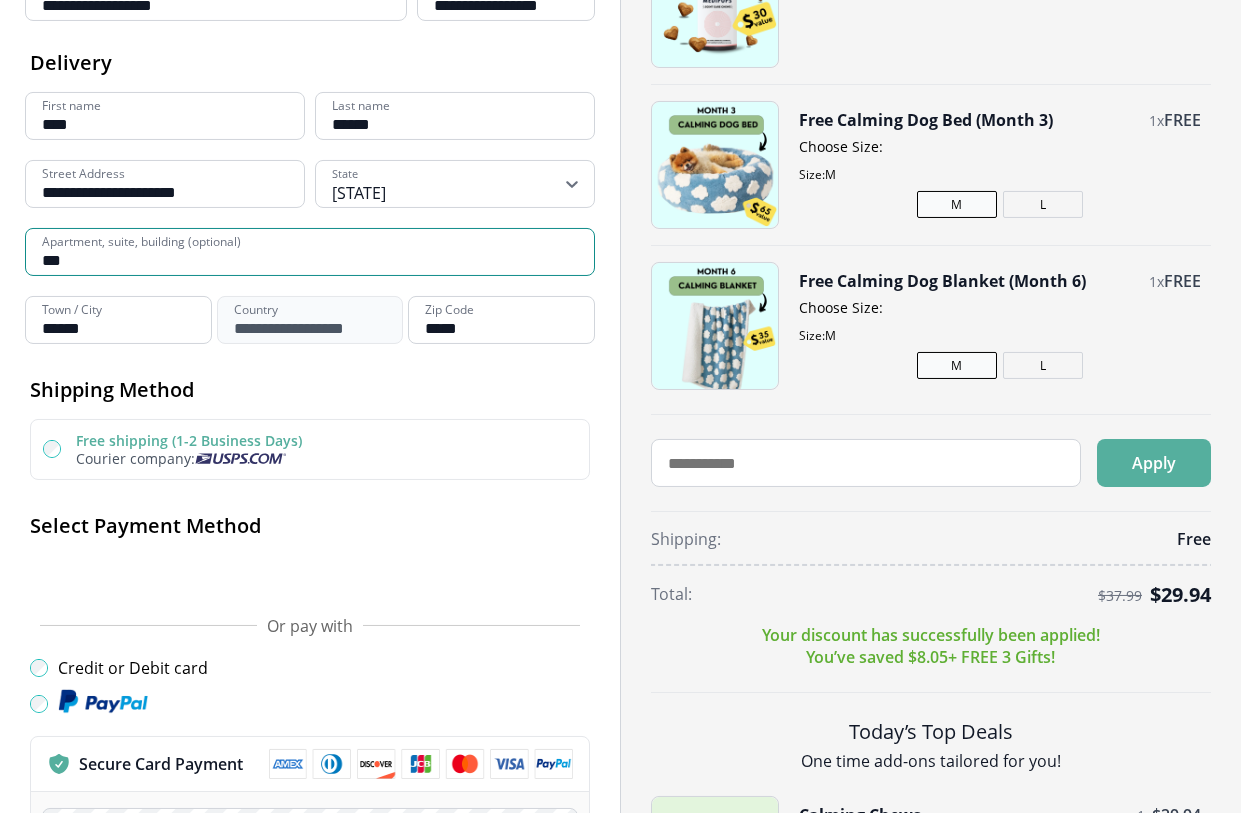 click on "Probiotic Dog Chews 1 x $ 29.94 $ 37.99 Refill Every 30 days * Remove Free Joint Care Treats (Month 1) 1 x FREE Free Calming Dog Bed (Month 3) 1 x FREE Choose Size: Size: M M L Free Calming Dog Blanket (Month 6) 1 x FREE Choose Size: Size: M M L" at bounding box center (931, 84) 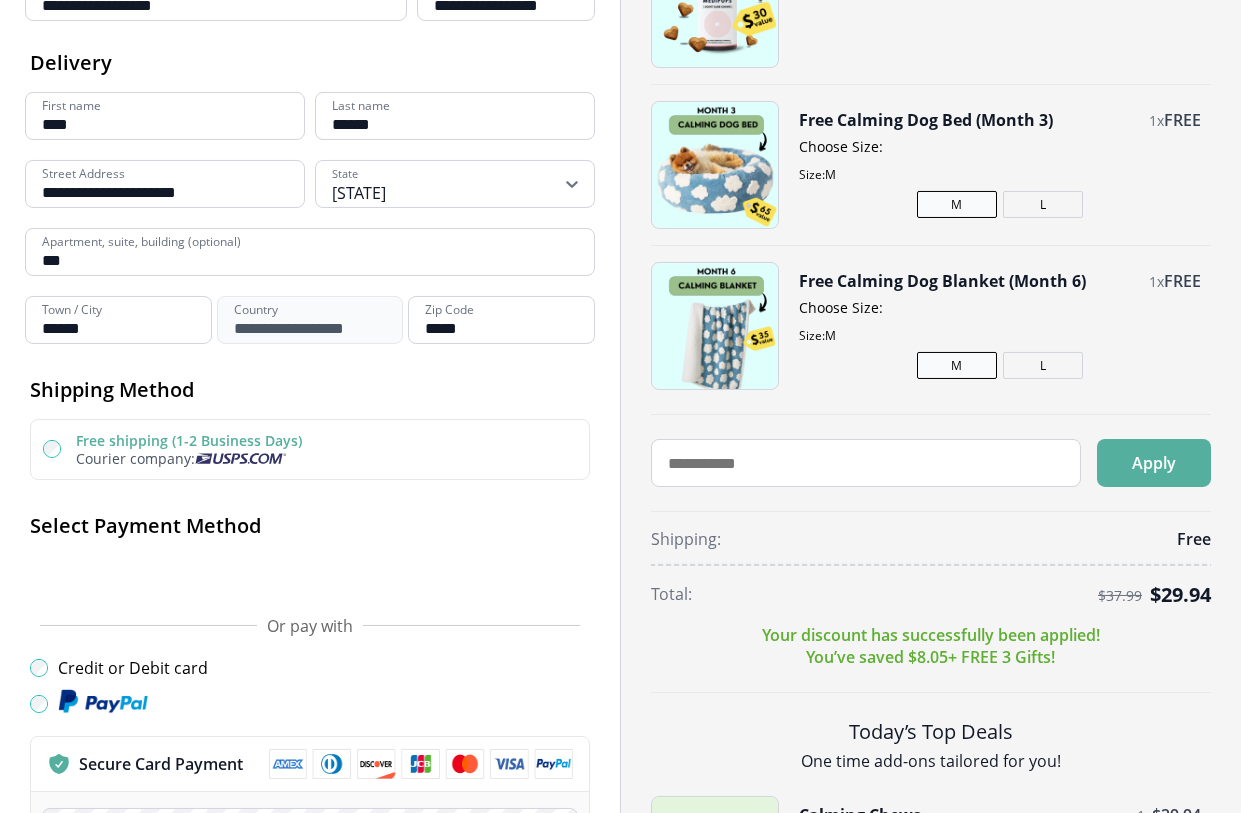 scroll, scrollTop: 247, scrollLeft: 0, axis: vertical 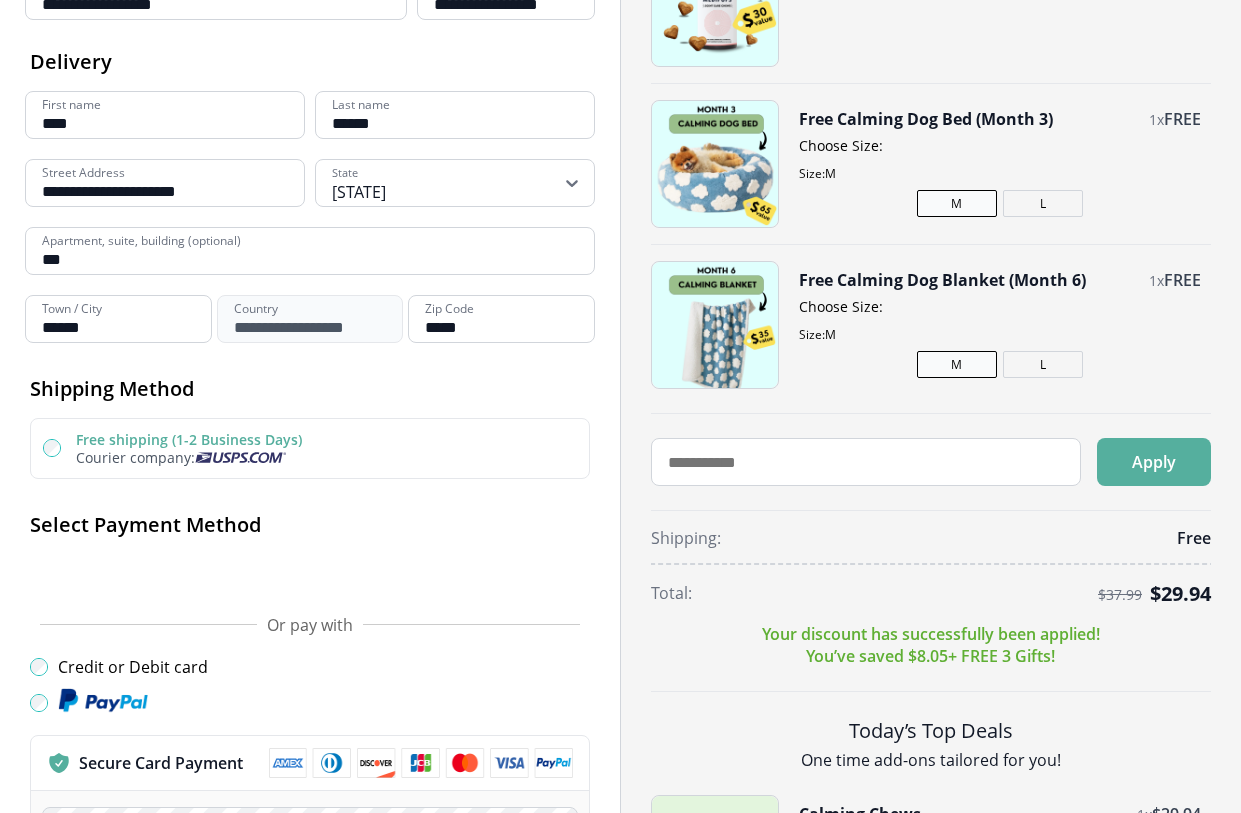 click on "***" at bounding box center (310, 251) 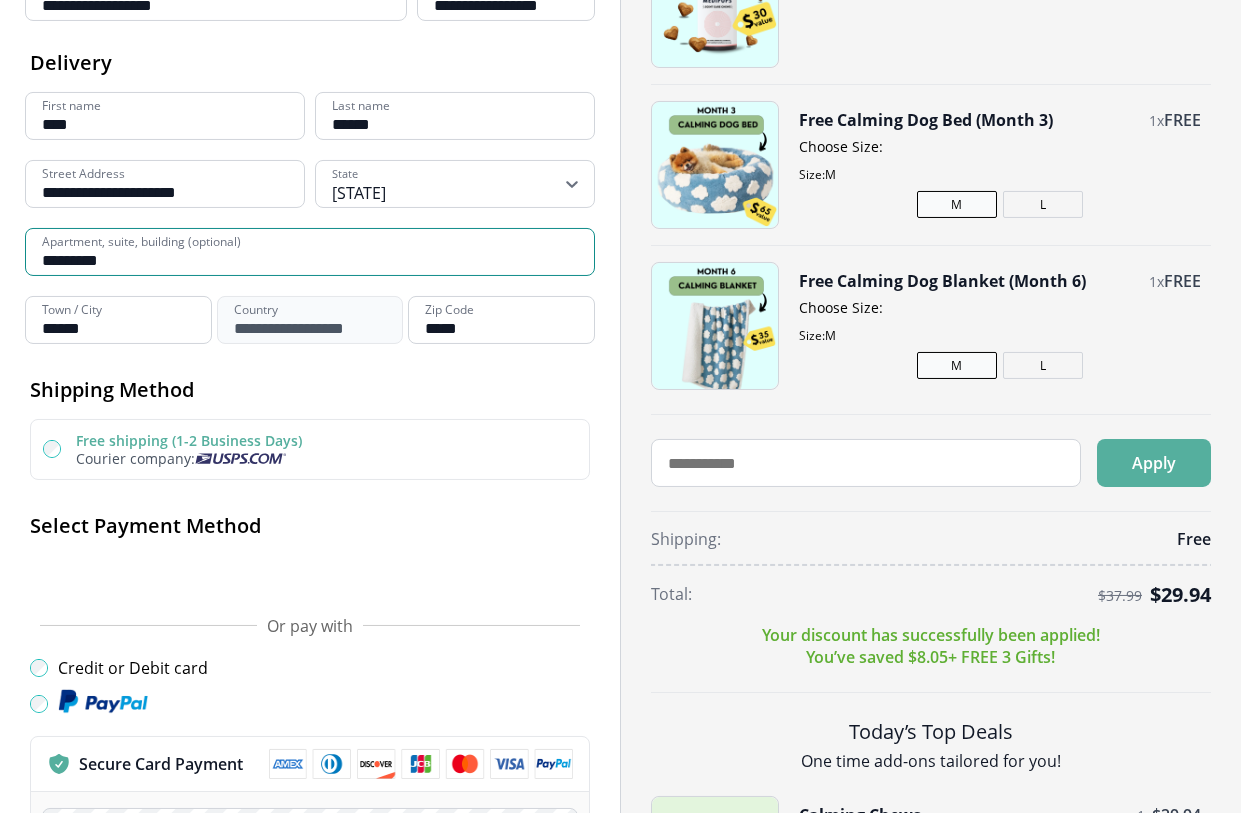 type on "*********" 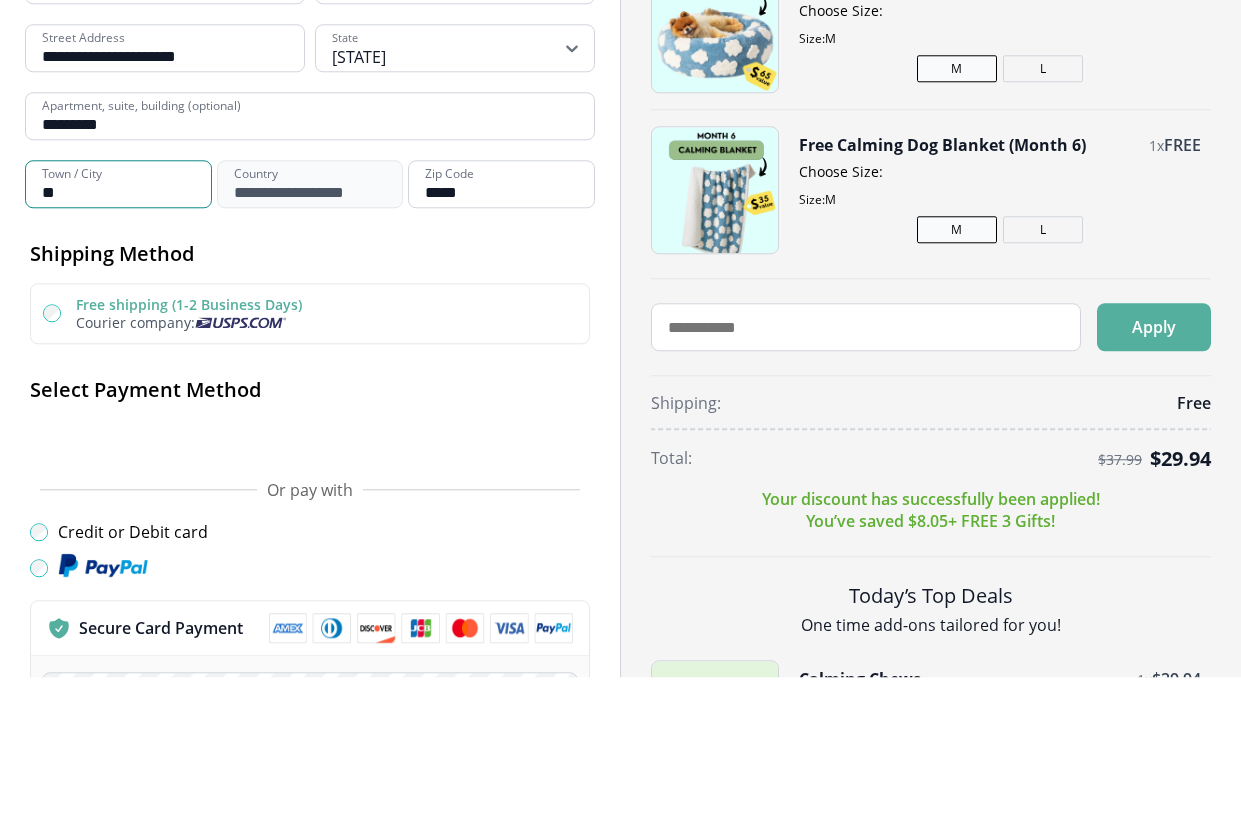 type on "*" 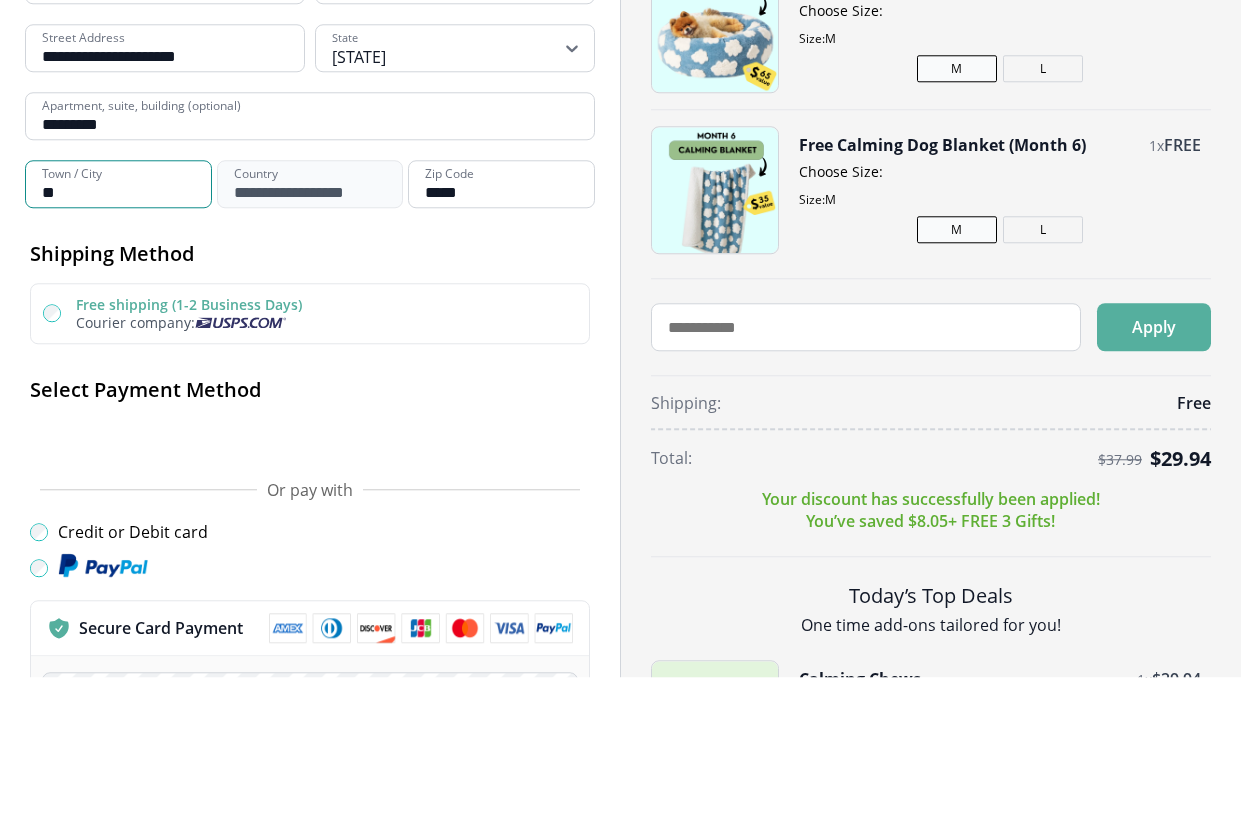 click on "Choose Size: Size:  M M L" at bounding box center (1000, 177) 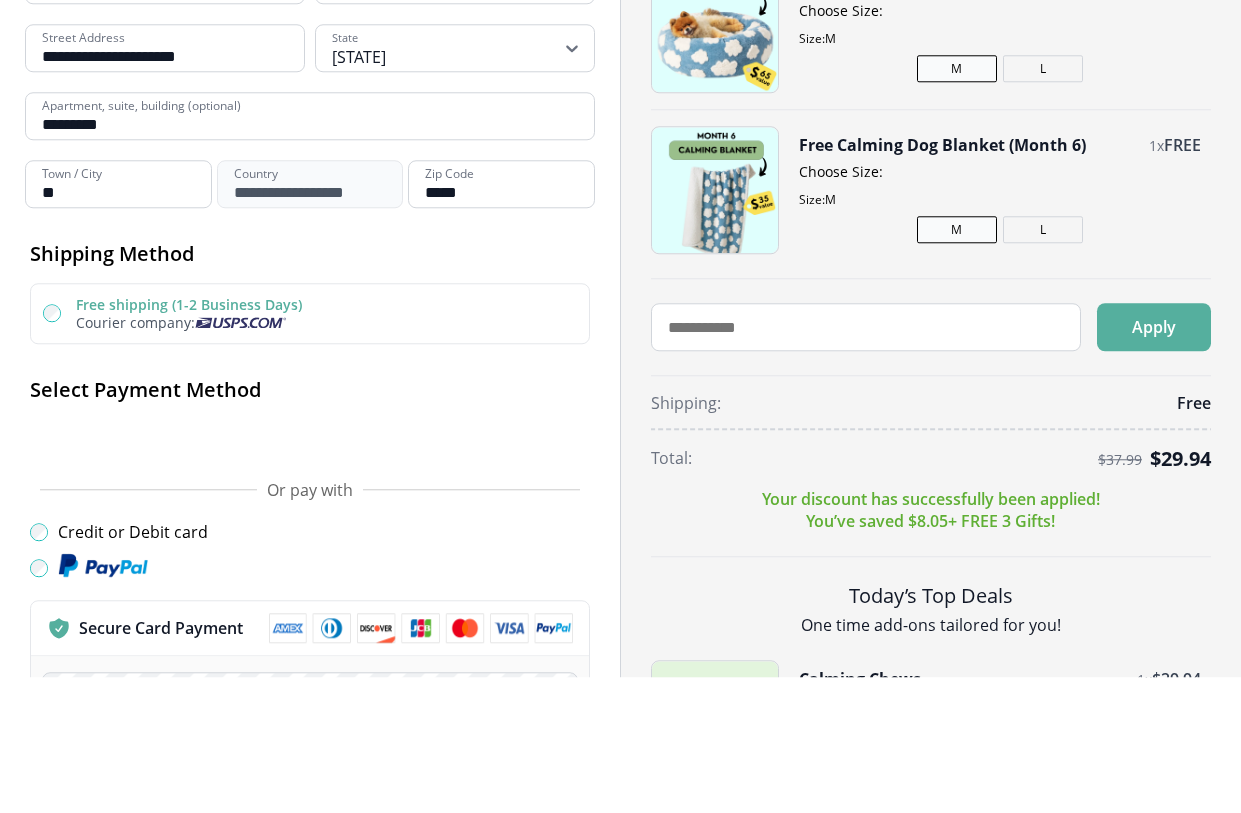 scroll, scrollTop: 382, scrollLeft: 0, axis: vertical 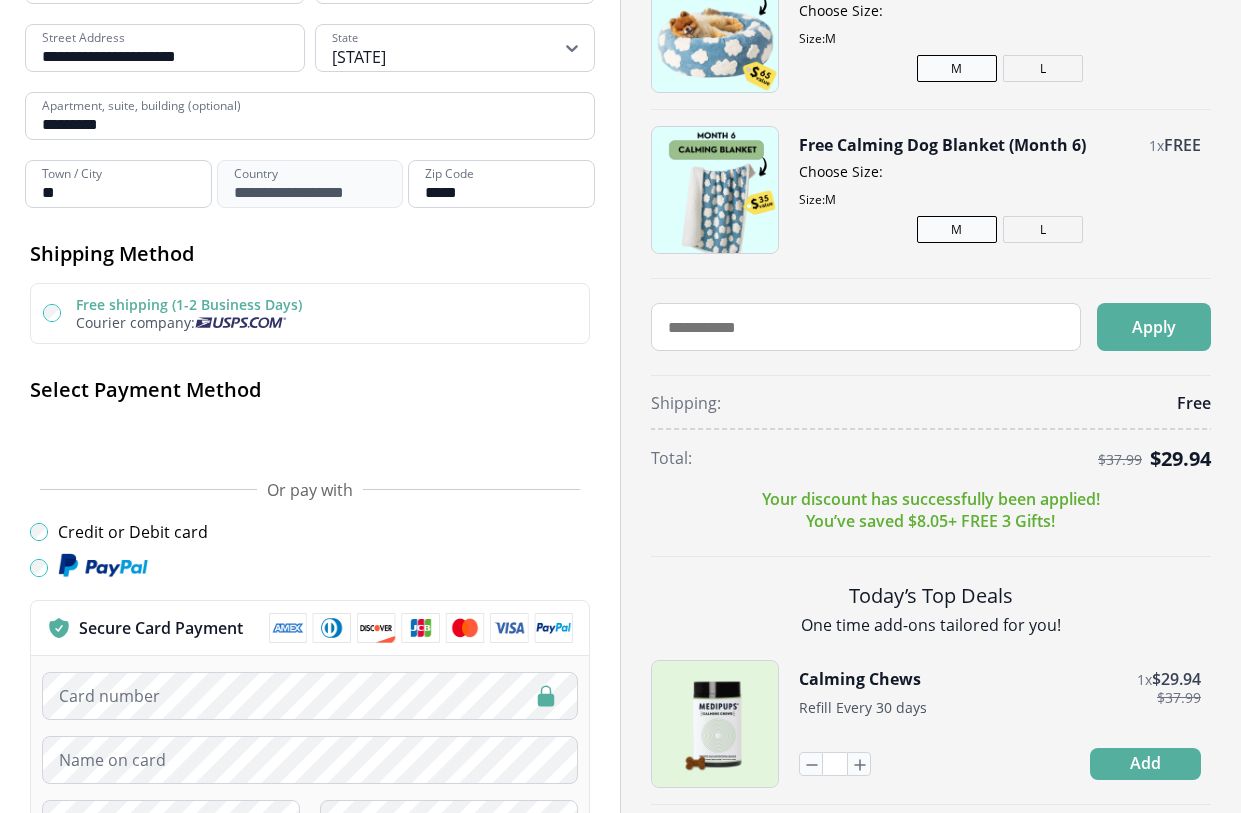 click on "Or pay with" at bounding box center (310, 490) 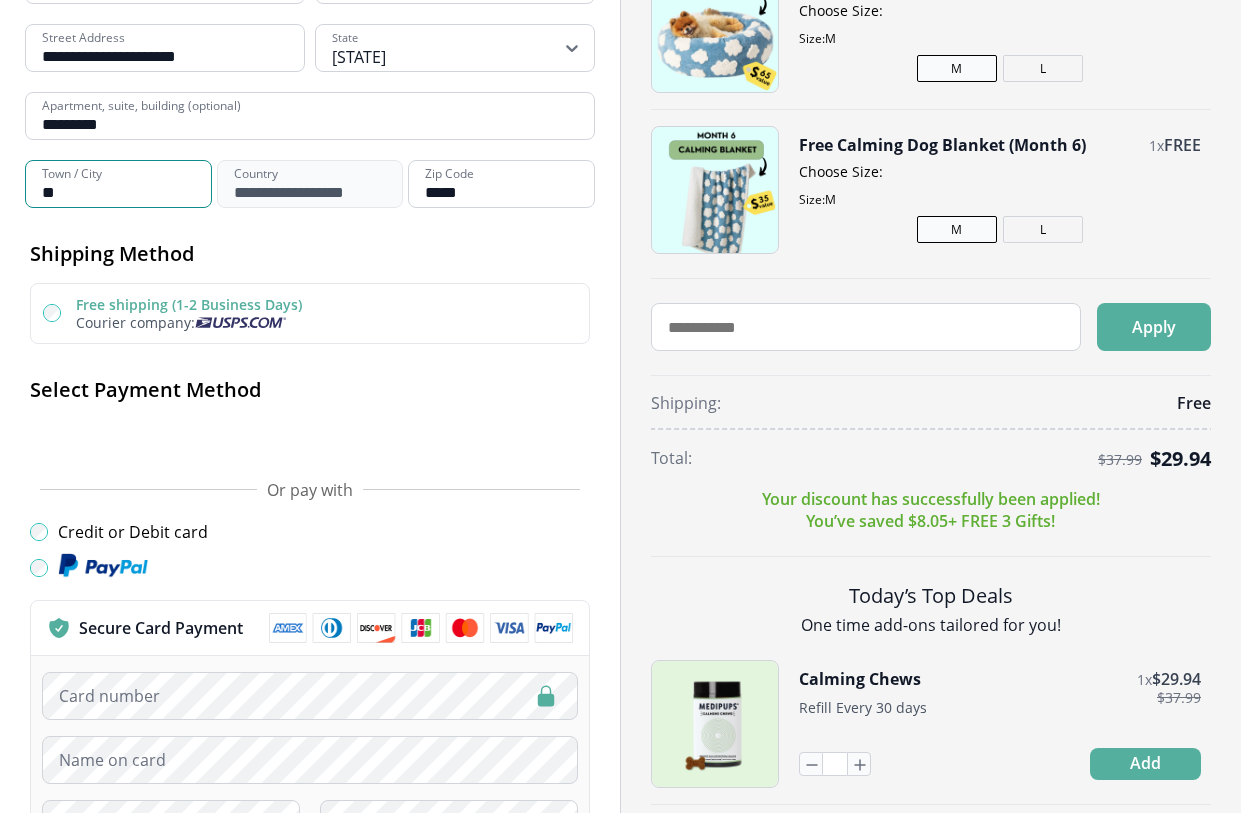scroll, scrollTop: 382, scrollLeft: 0, axis: vertical 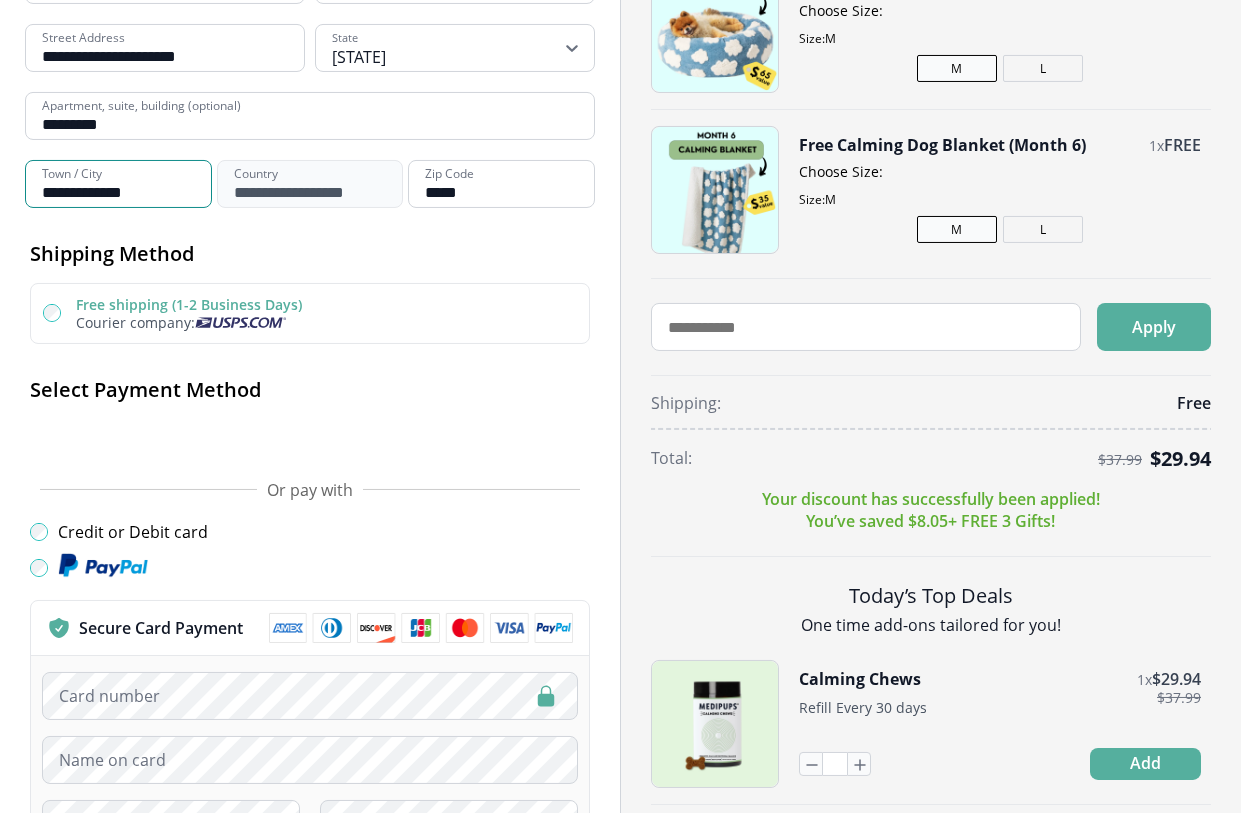 type on "**********" 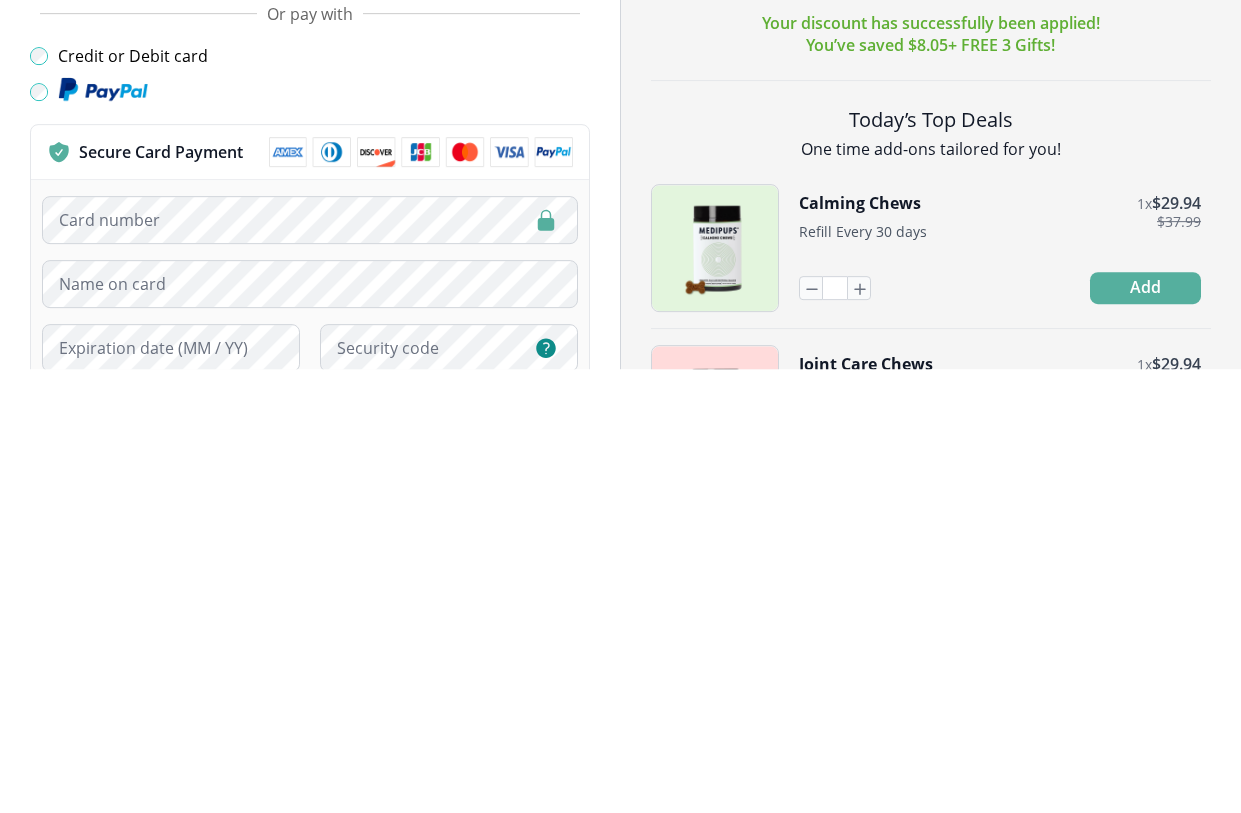 scroll, scrollTop: 484, scrollLeft: 0, axis: vertical 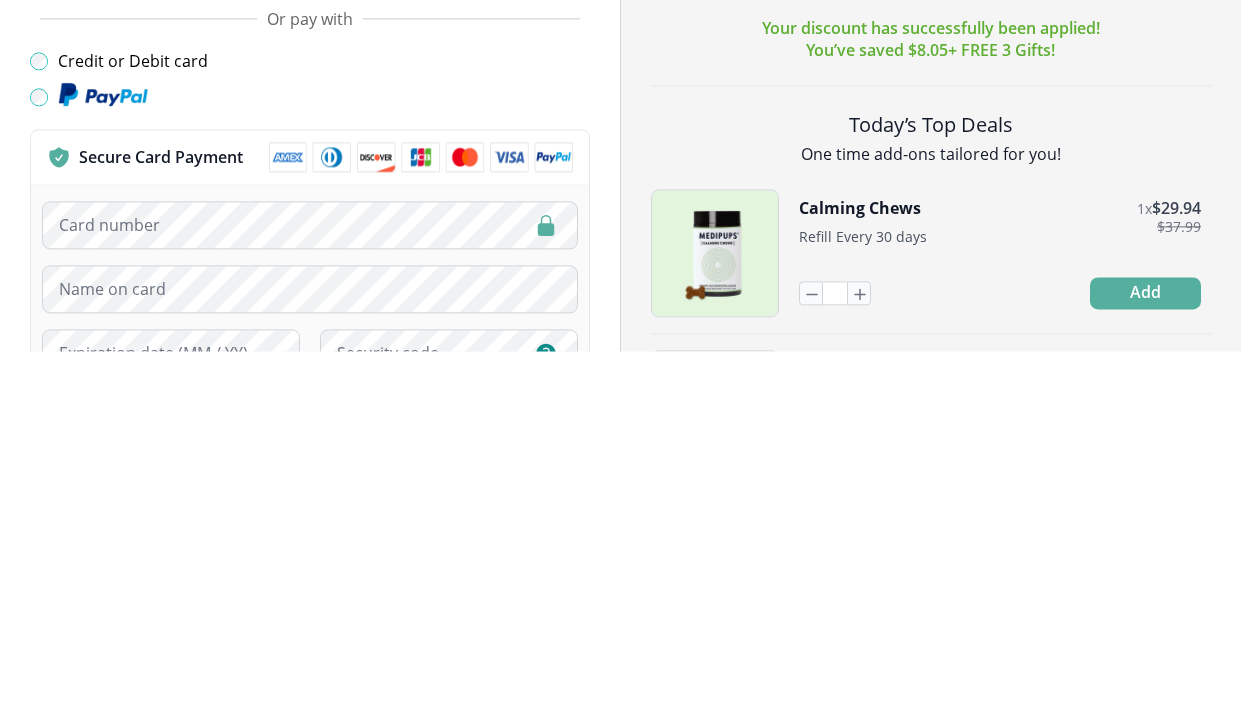 type on "*****" 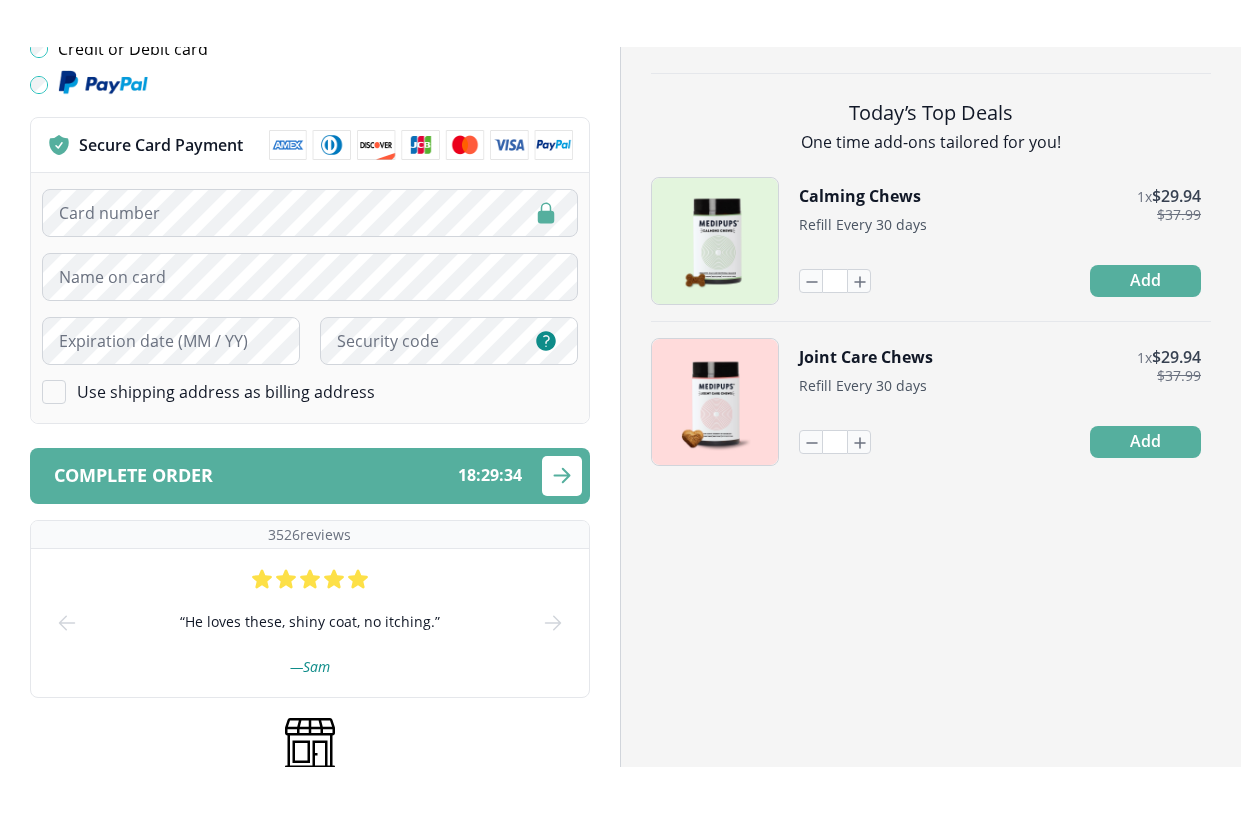 scroll, scrollTop: 903, scrollLeft: 0, axis: vertical 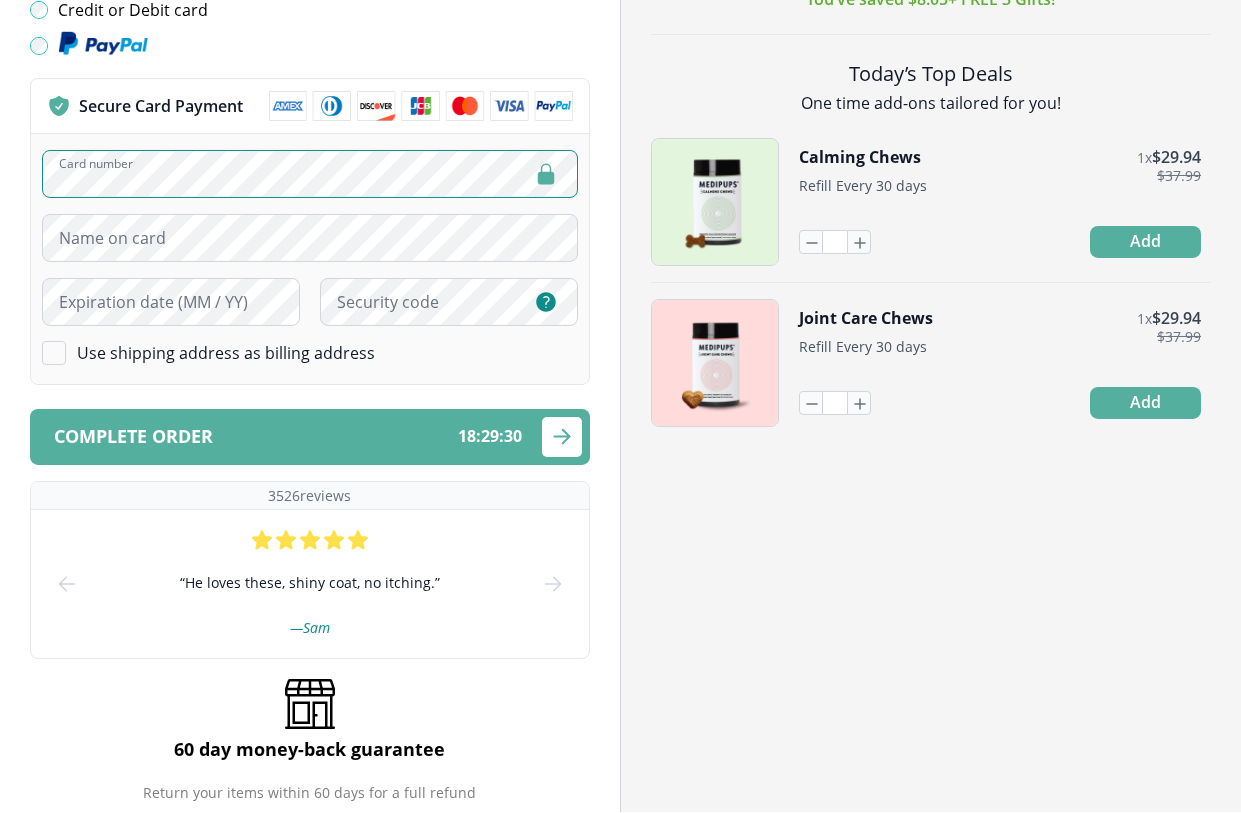 click at bounding box center (421, 107) 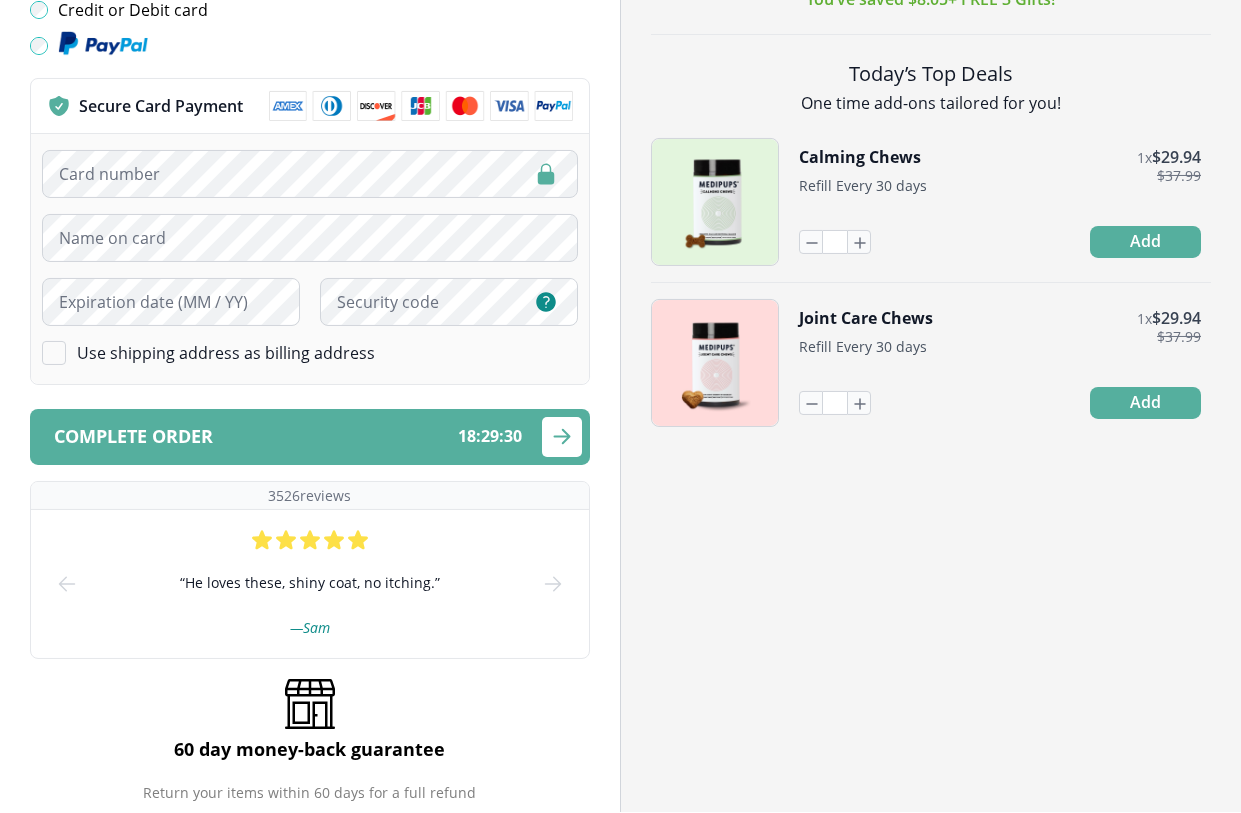 scroll, scrollTop: 905, scrollLeft: 0, axis: vertical 